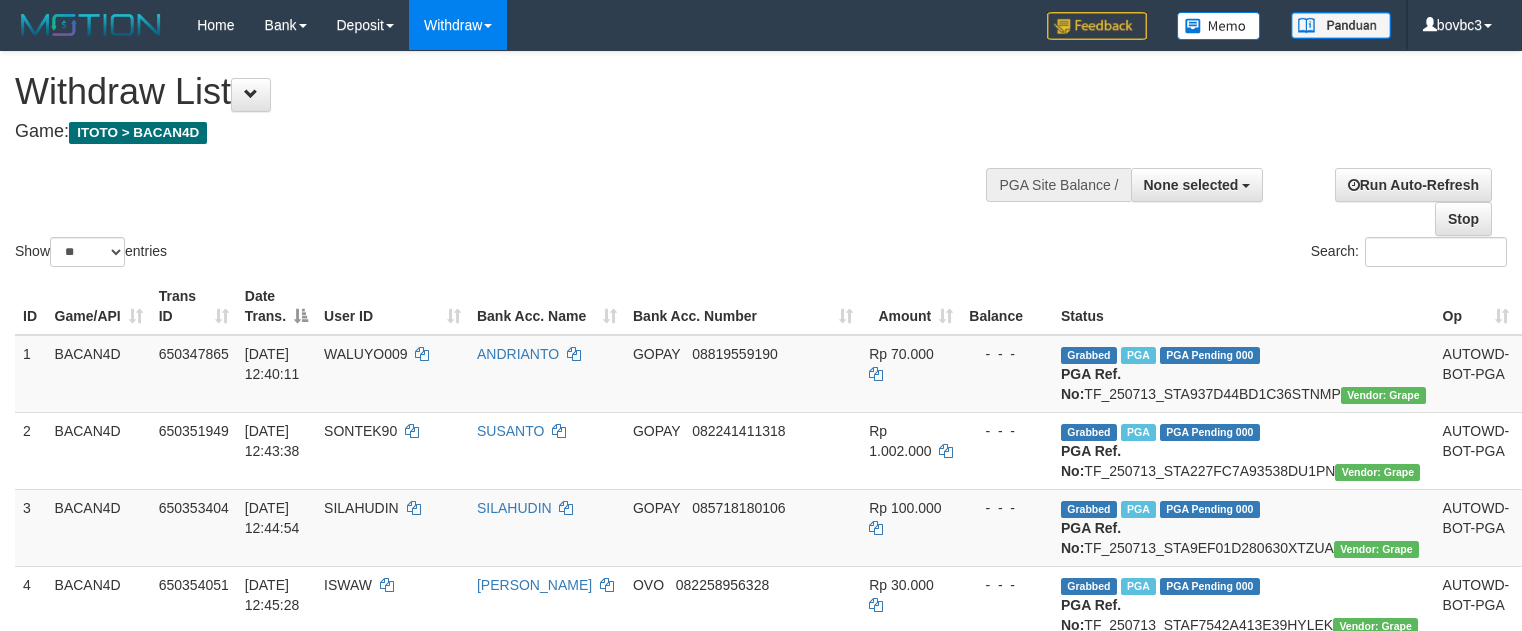 select 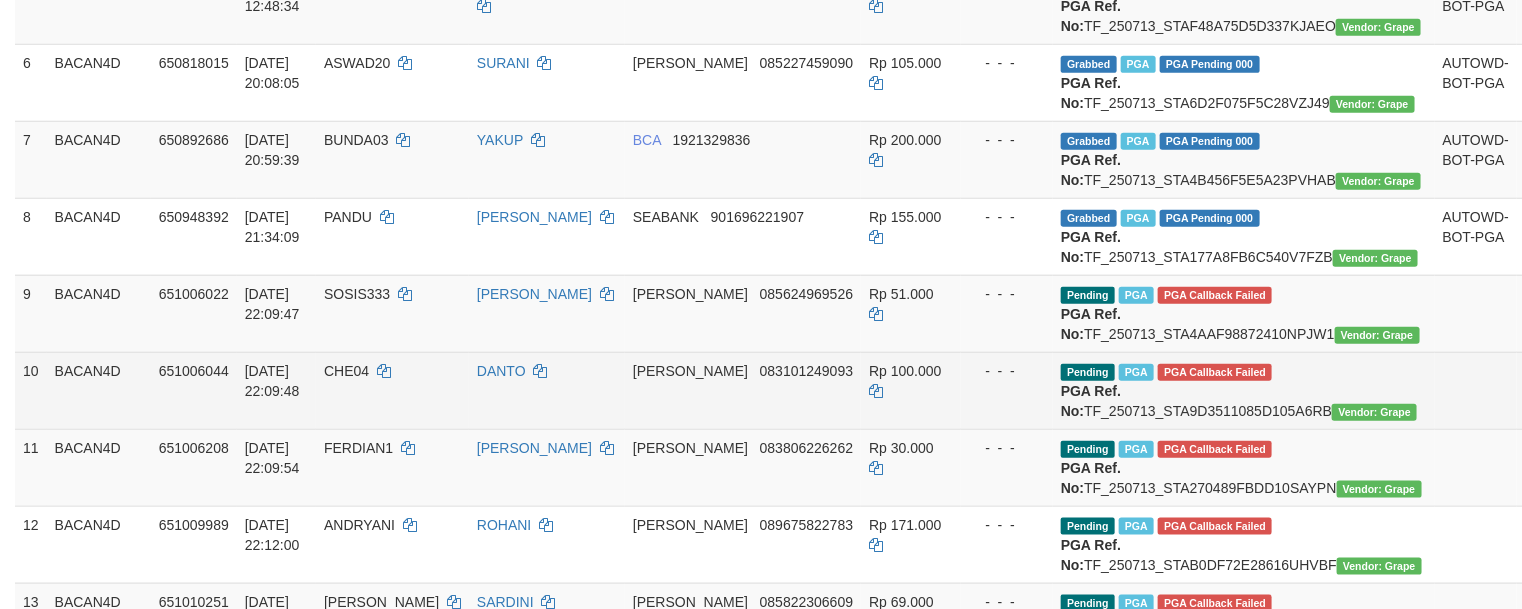 scroll, scrollTop: 675, scrollLeft: 0, axis: vertical 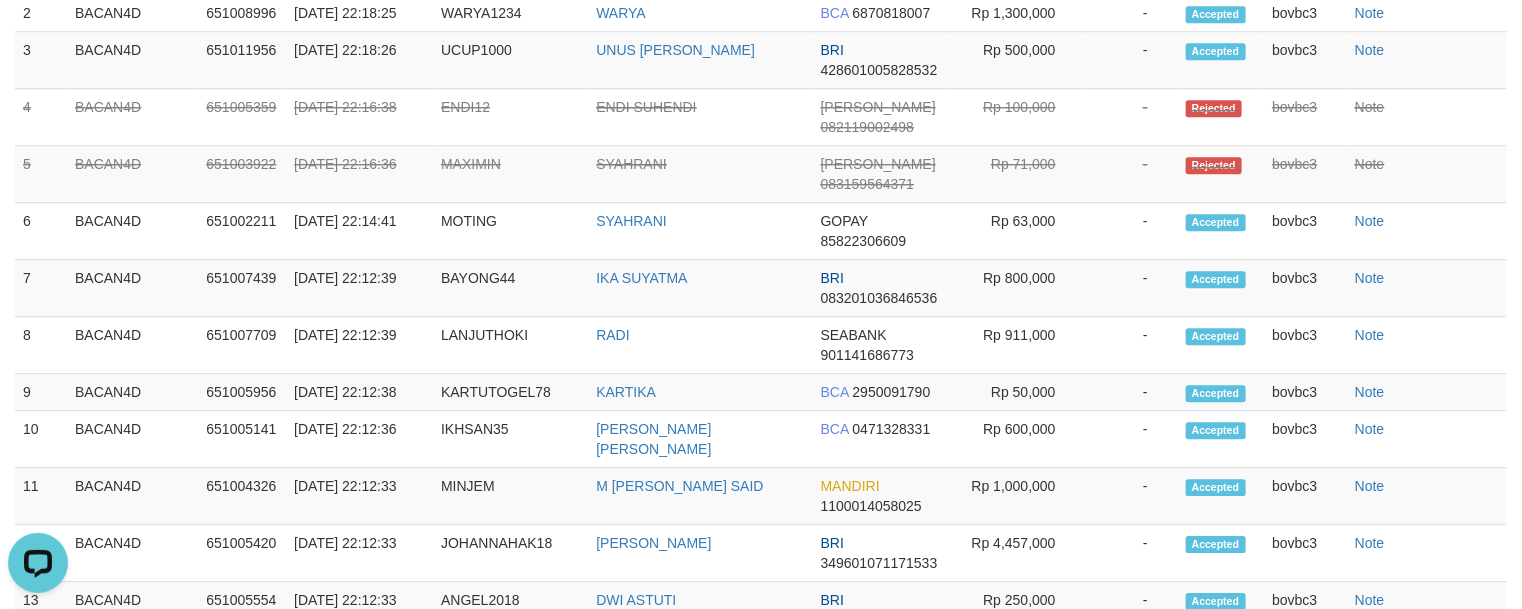 click on "RONCENAX2756" at bounding box center [510, -34] 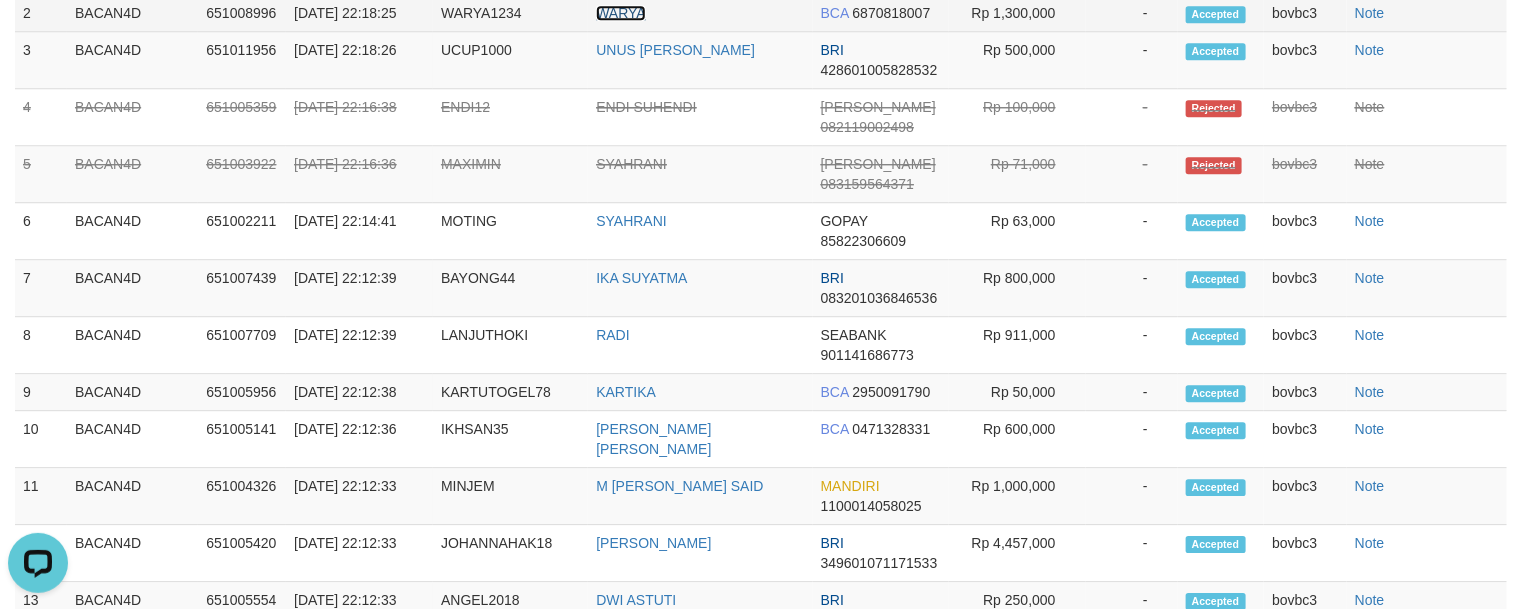 click on "WARYA" at bounding box center (621, 13) 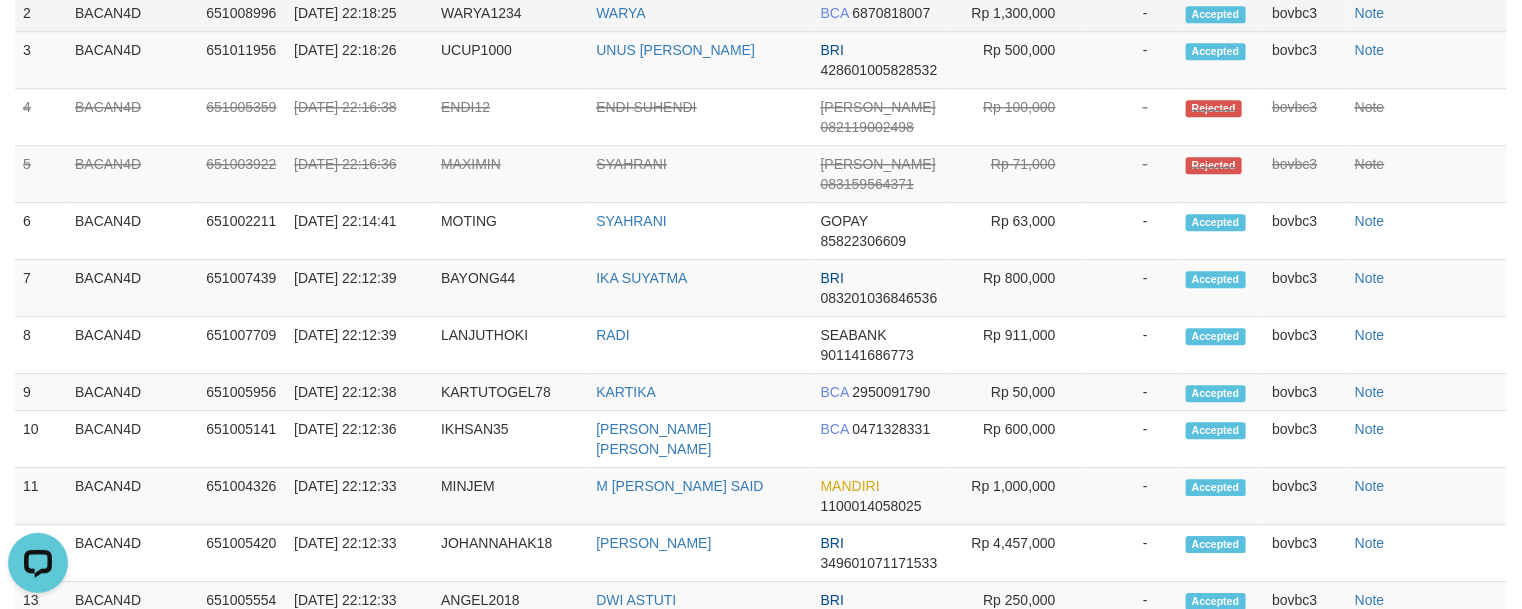 click on "WARYA1234" at bounding box center [510, 13] 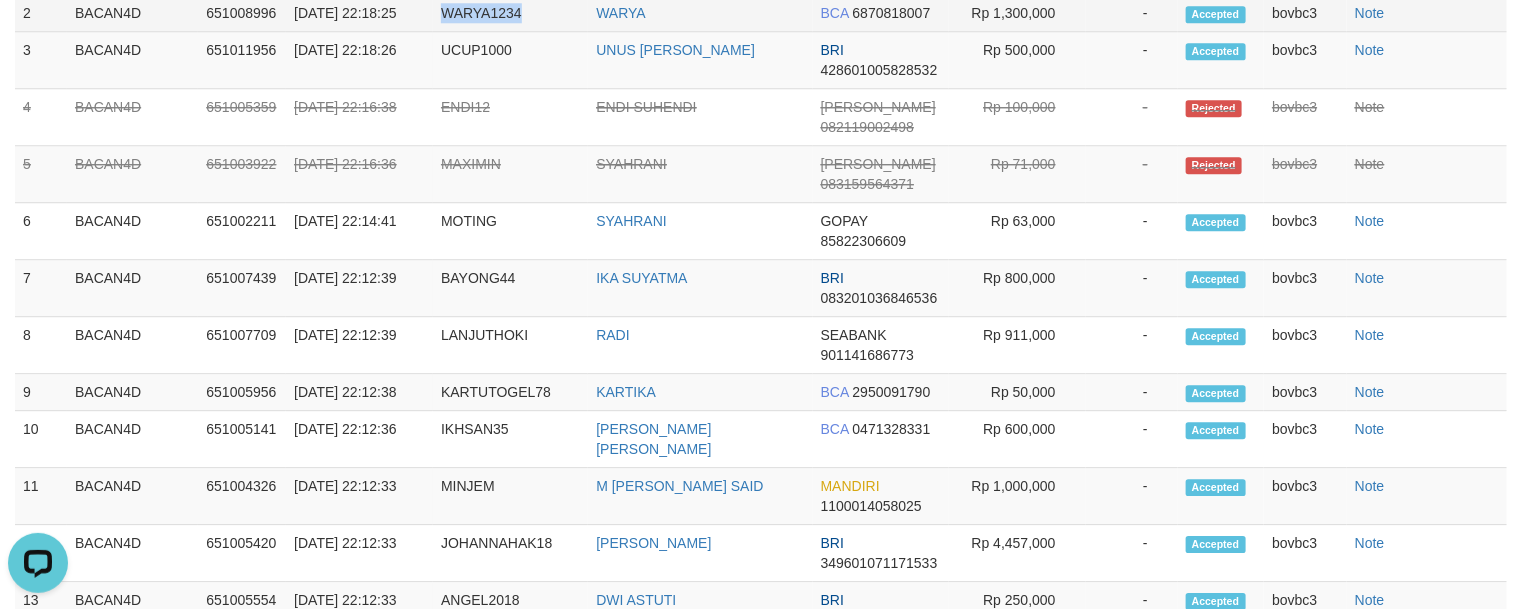 click on "WARYA1234" at bounding box center (510, 13) 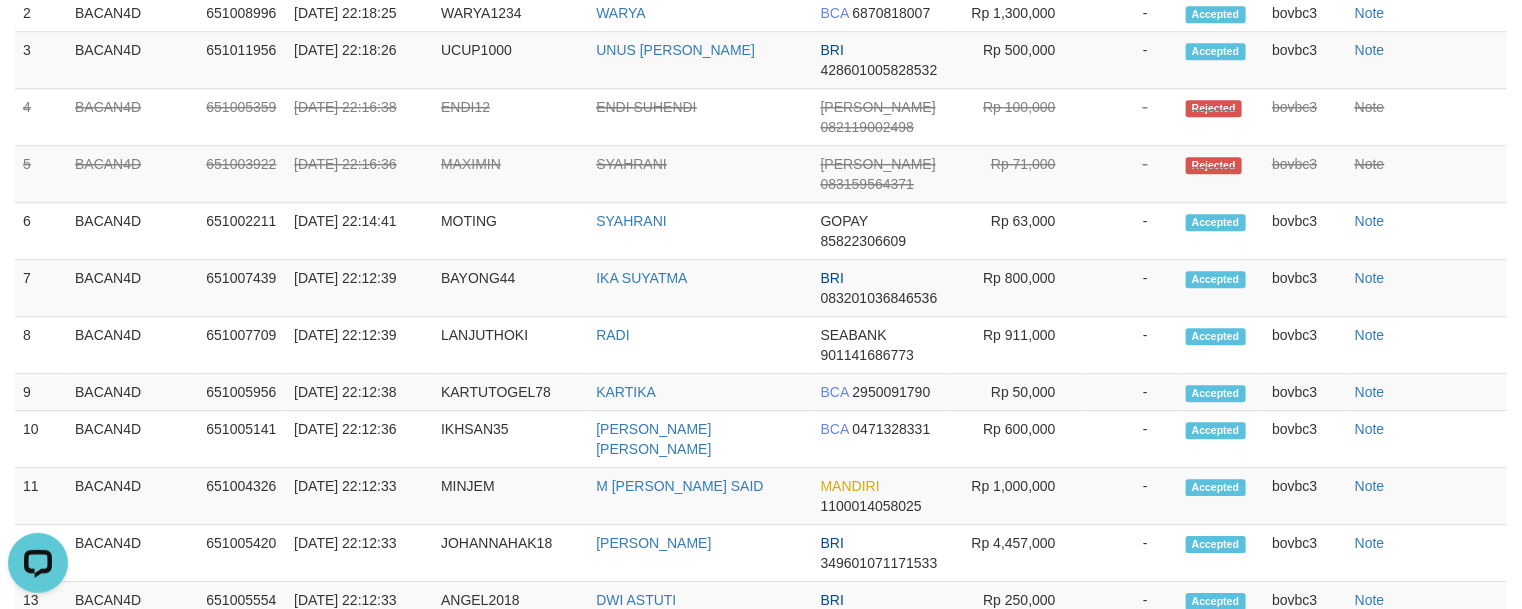 drag, startPoint x: 1108, startPoint y: 226, endPoint x: 966, endPoint y: 202, distance: 144.01389 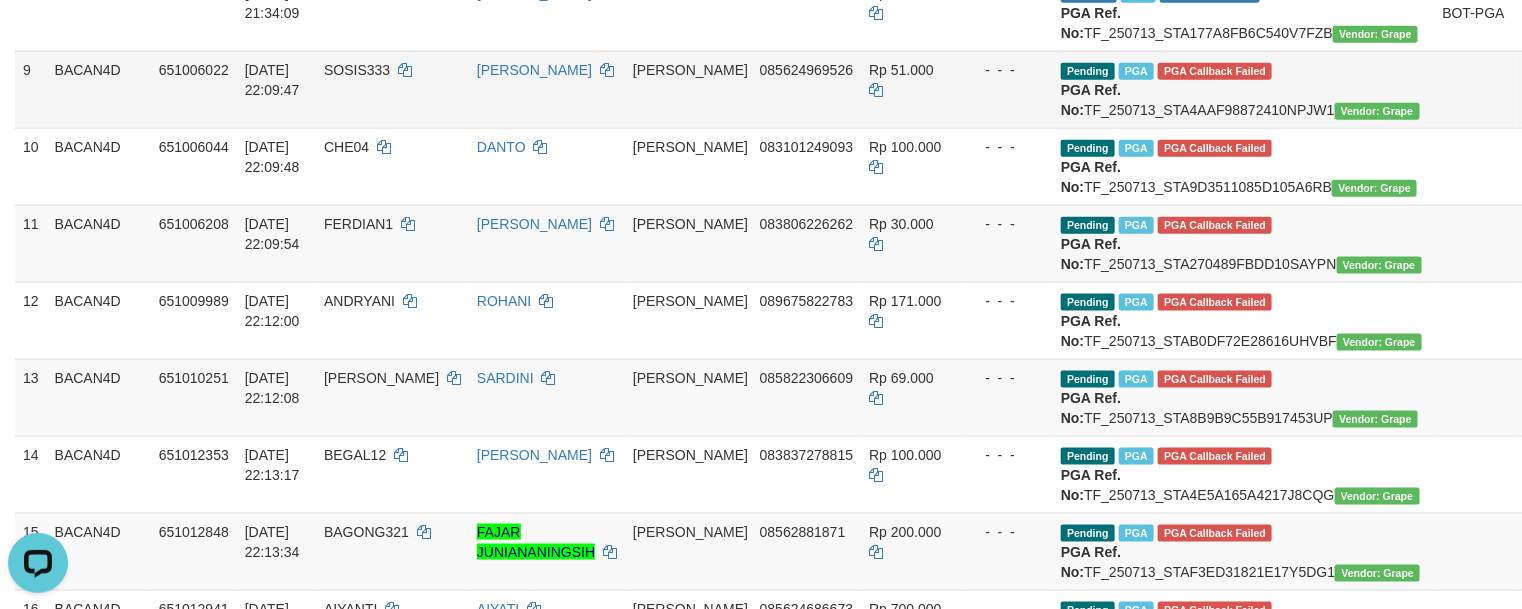 scroll, scrollTop: 825, scrollLeft: 0, axis: vertical 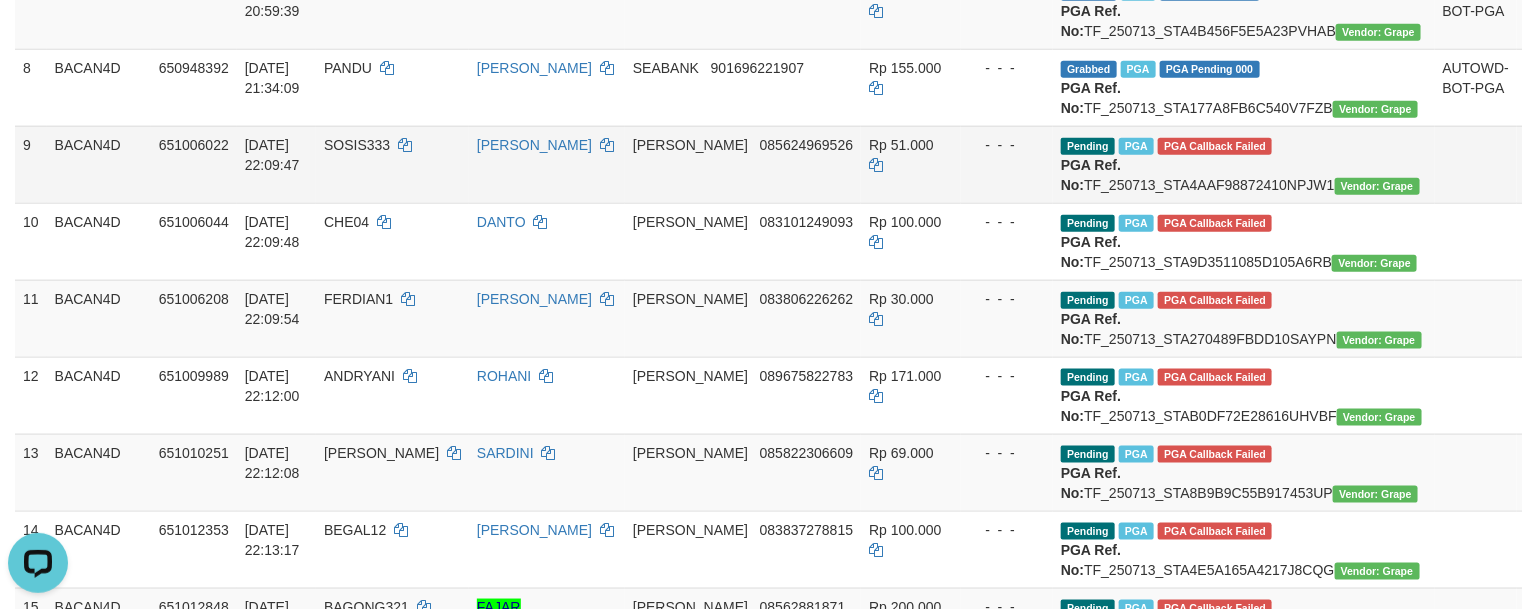 click on "Reject" at bounding box center (1601, 145) 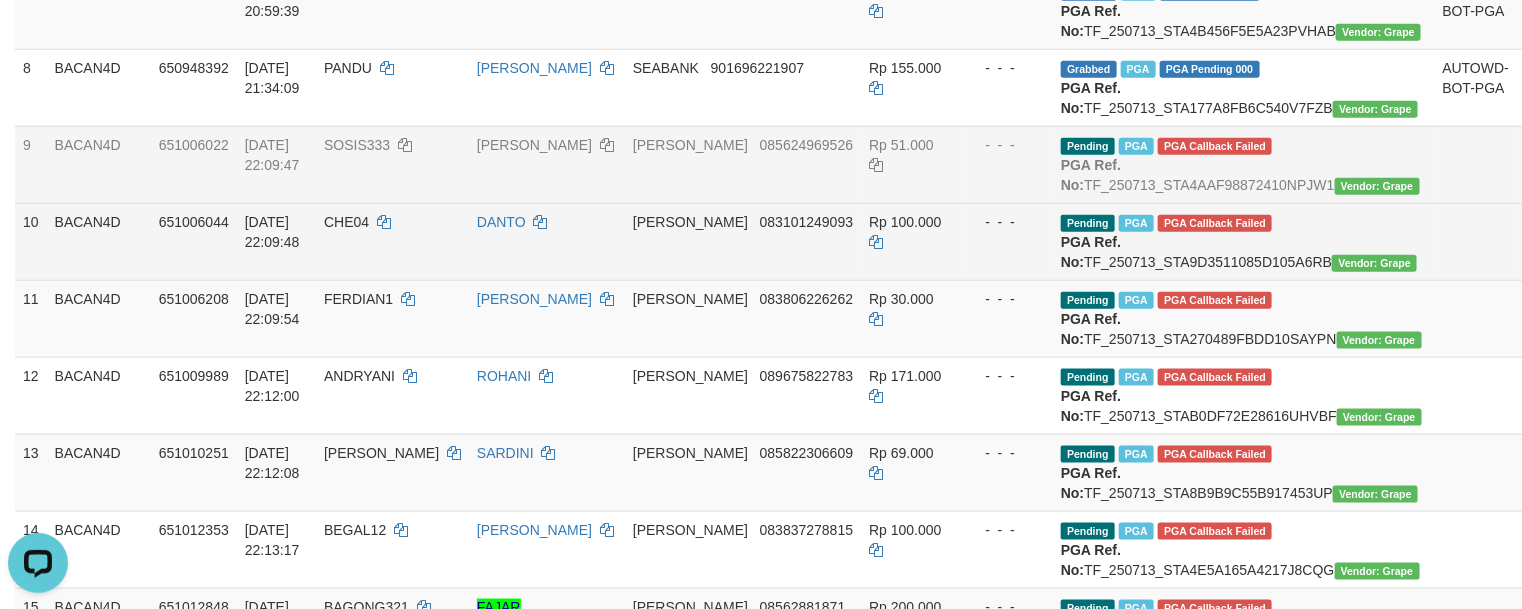 click on "Reject" at bounding box center [1601, 222] 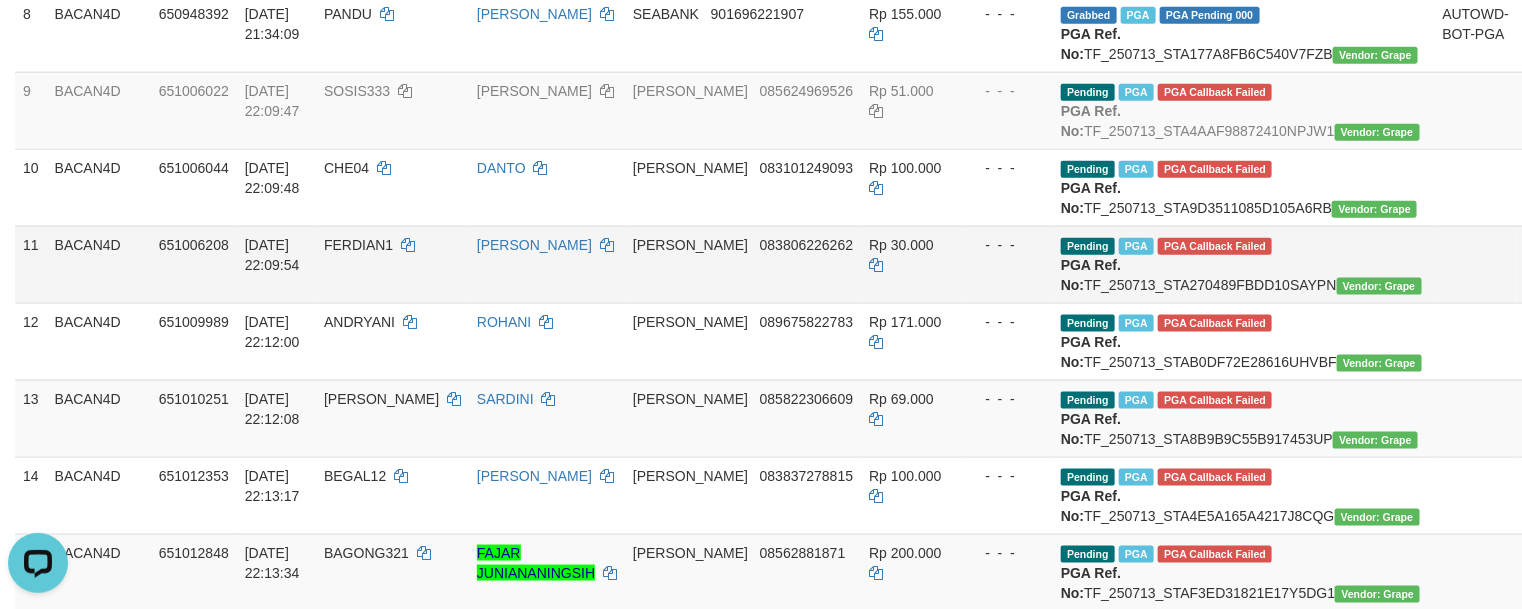 scroll, scrollTop: 975, scrollLeft: 0, axis: vertical 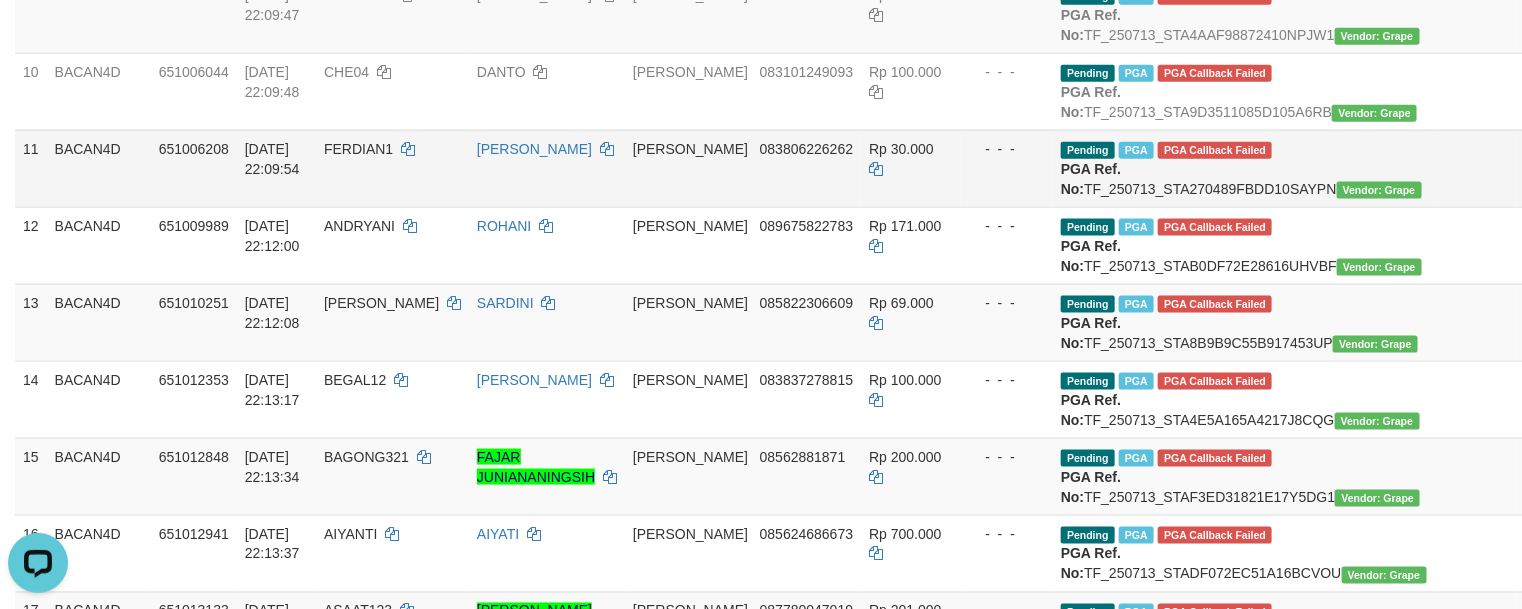 click on "Reject" at bounding box center (1601, 149) 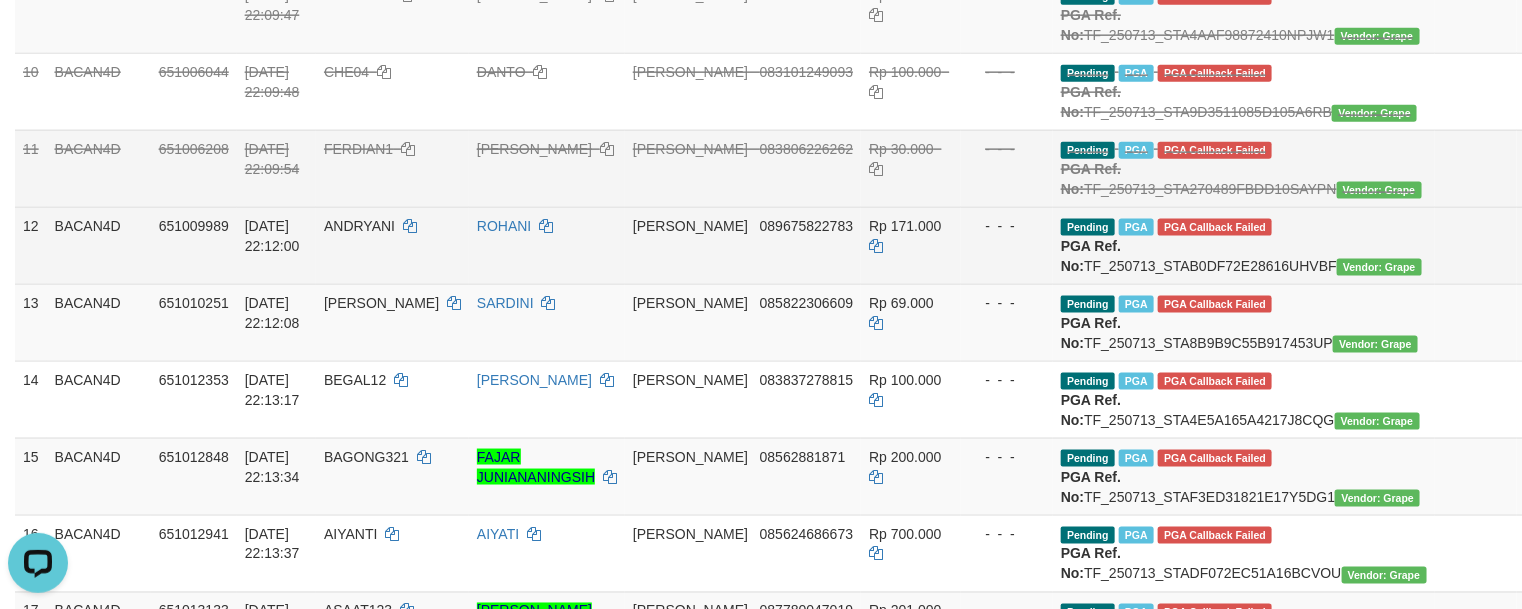 click on "Reject" at bounding box center (1601, 226) 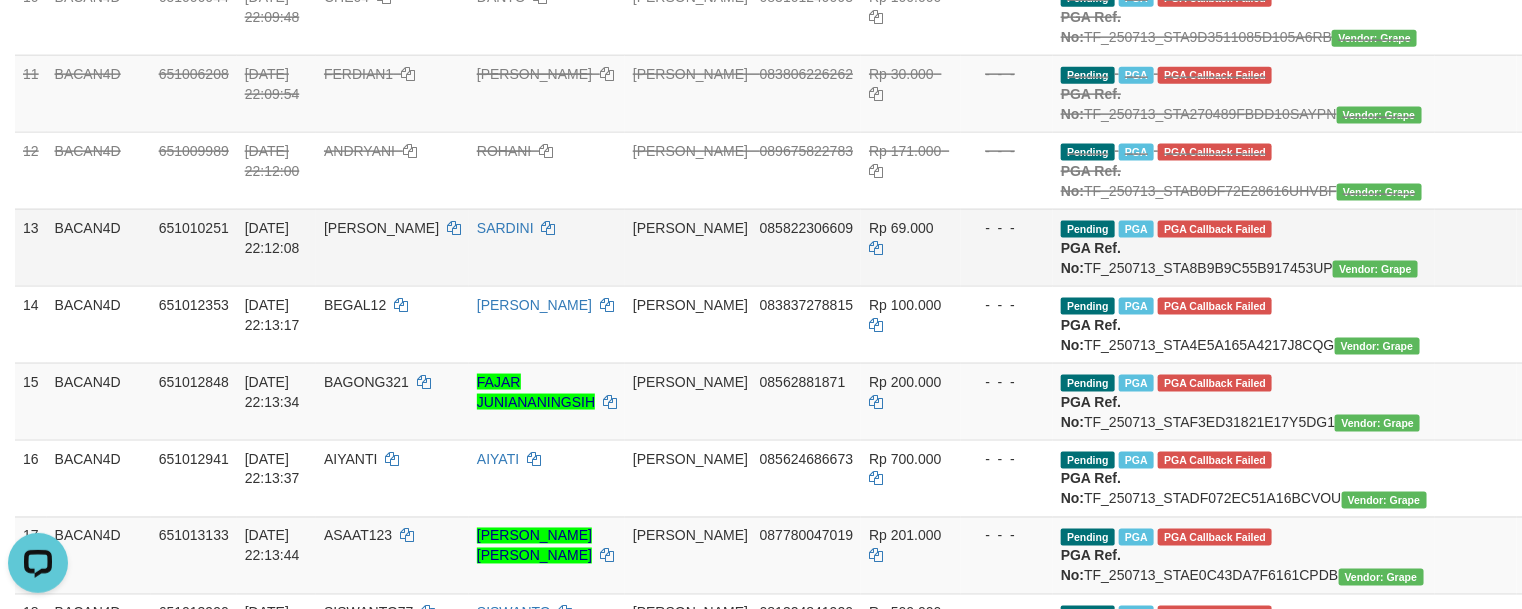 scroll, scrollTop: 1125, scrollLeft: 0, axis: vertical 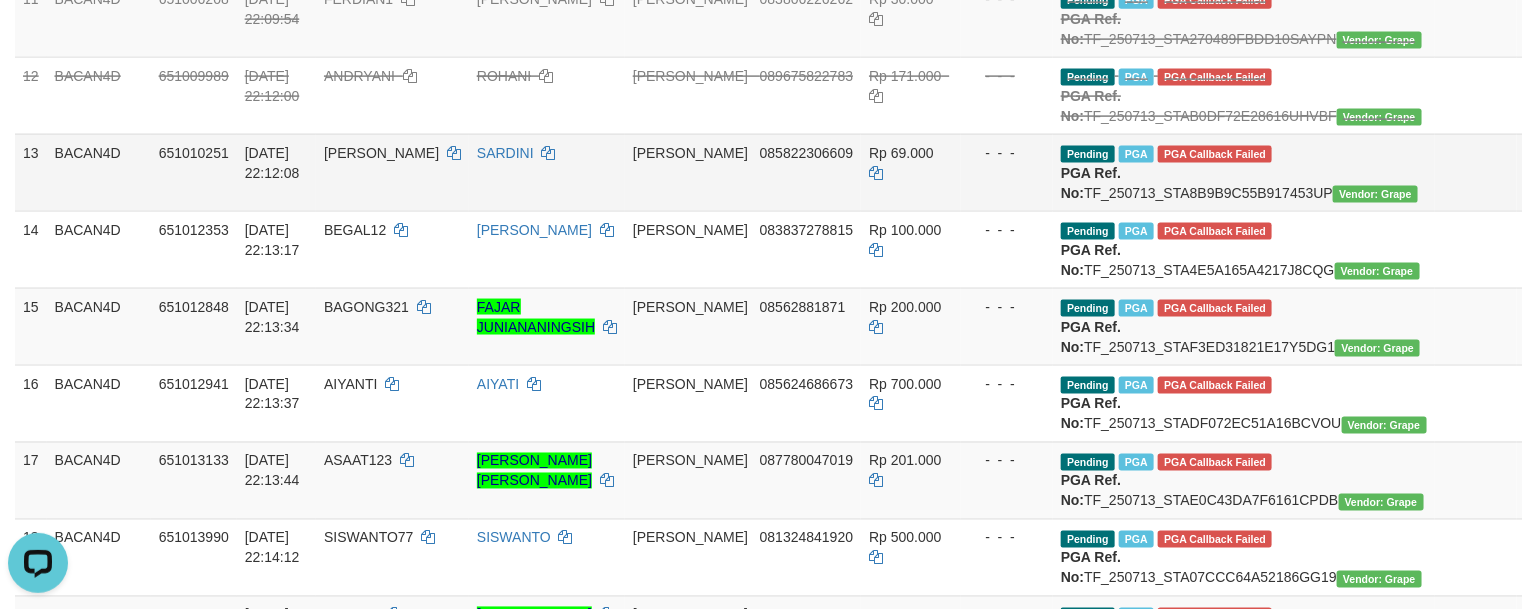 click on "Reject" at bounding box center (1601, 153) 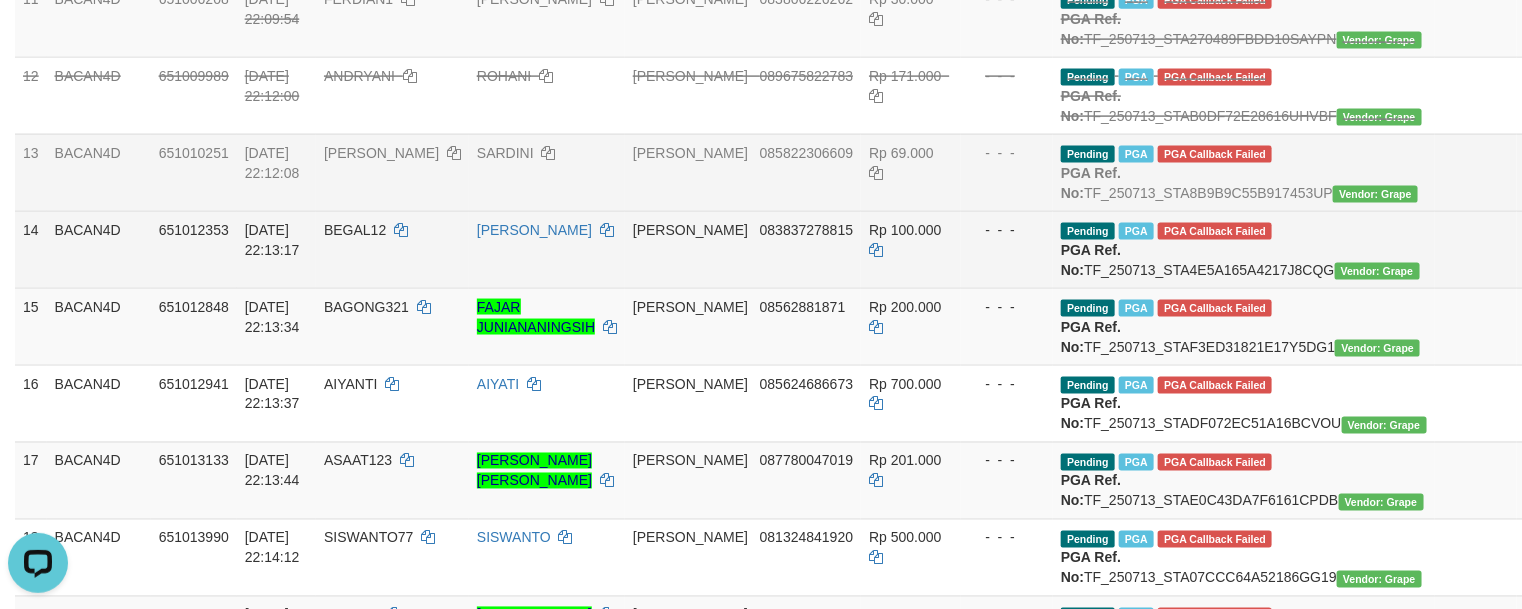 click on "Reject" at bounding box center (1601, 230) 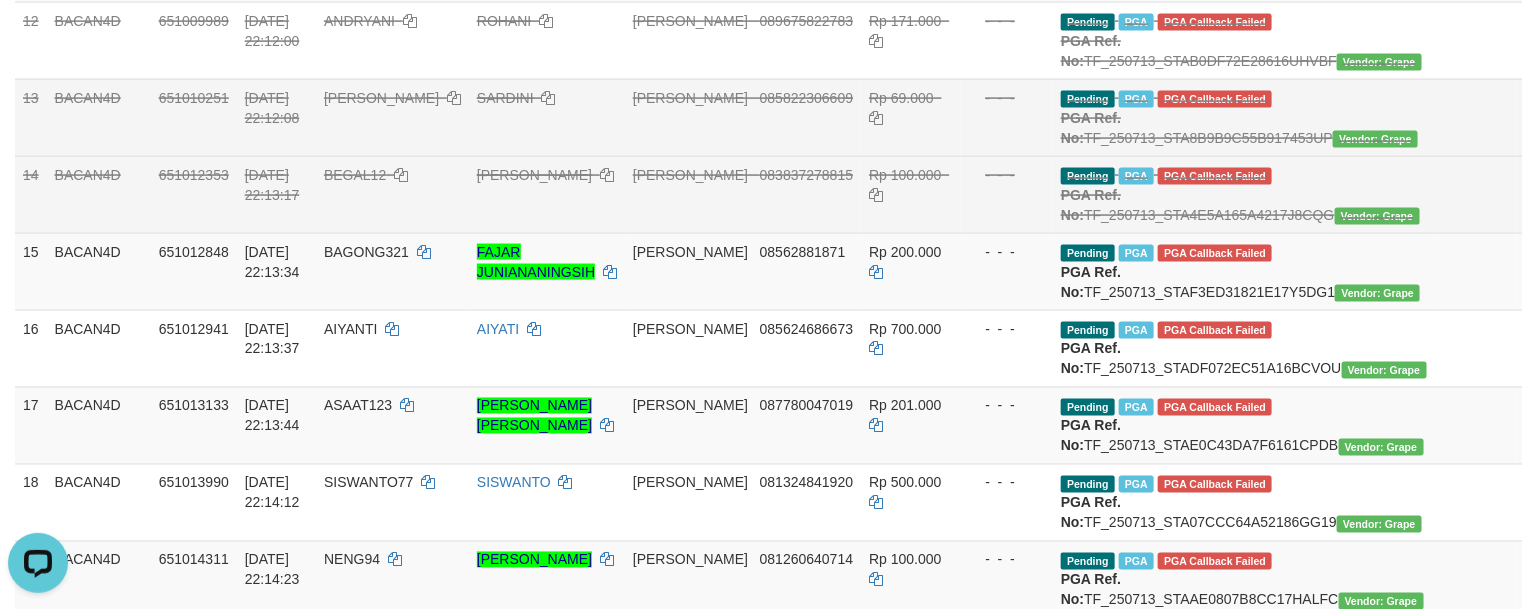 scroll, scrollTop: 1275, scrollLeft: 0, axis: vertical 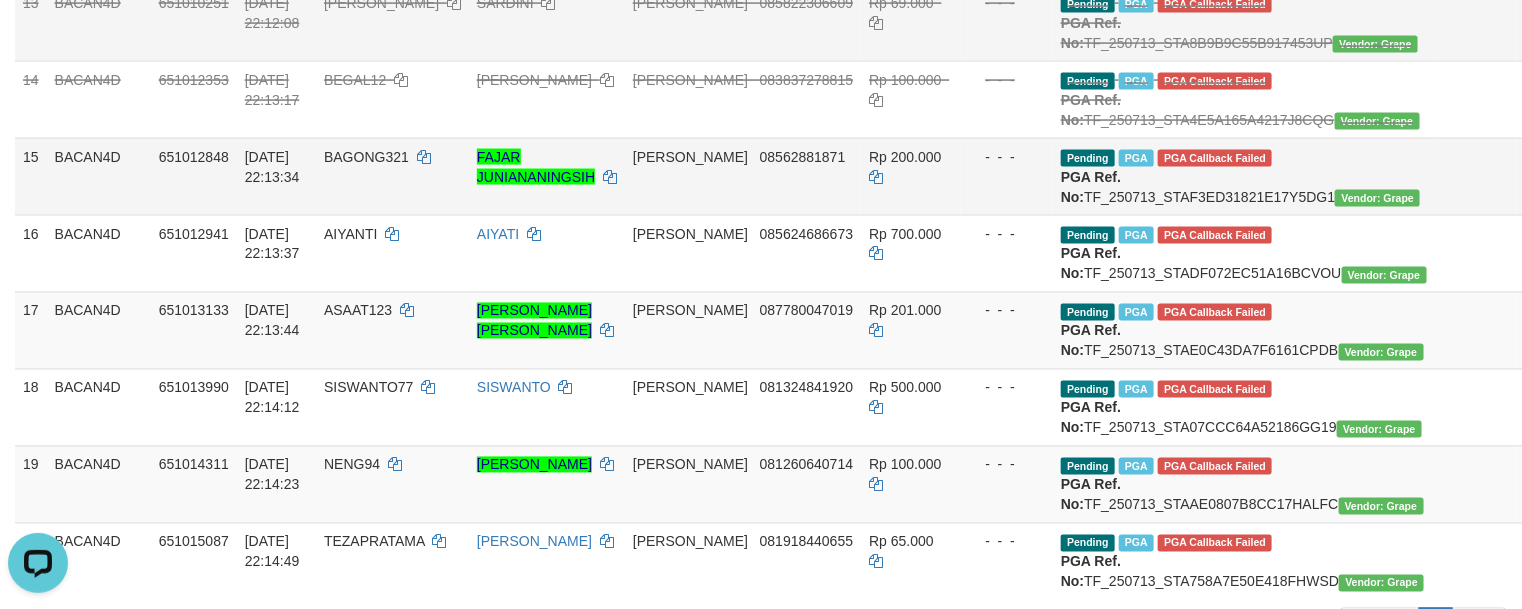 click on "Reject" at bounding box center [1601, 157] 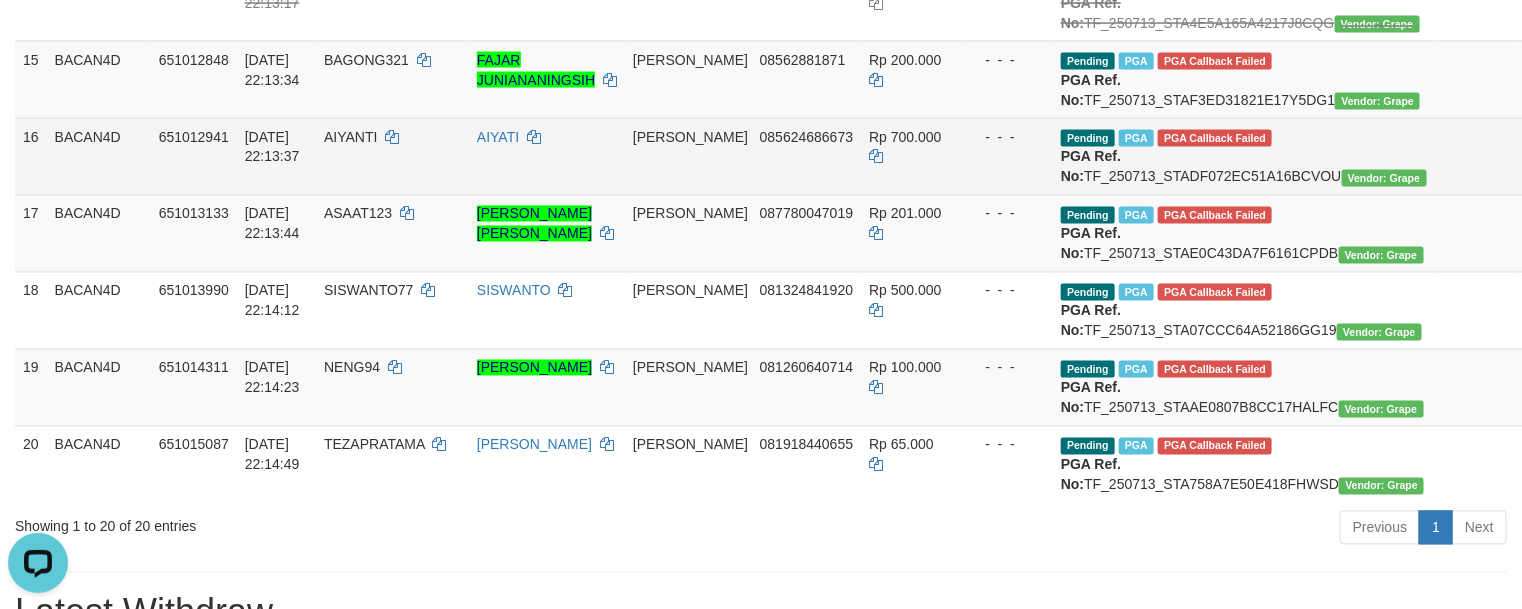 scroll, scrollTop: 1425, scrollLeft: 0, axis: vertical 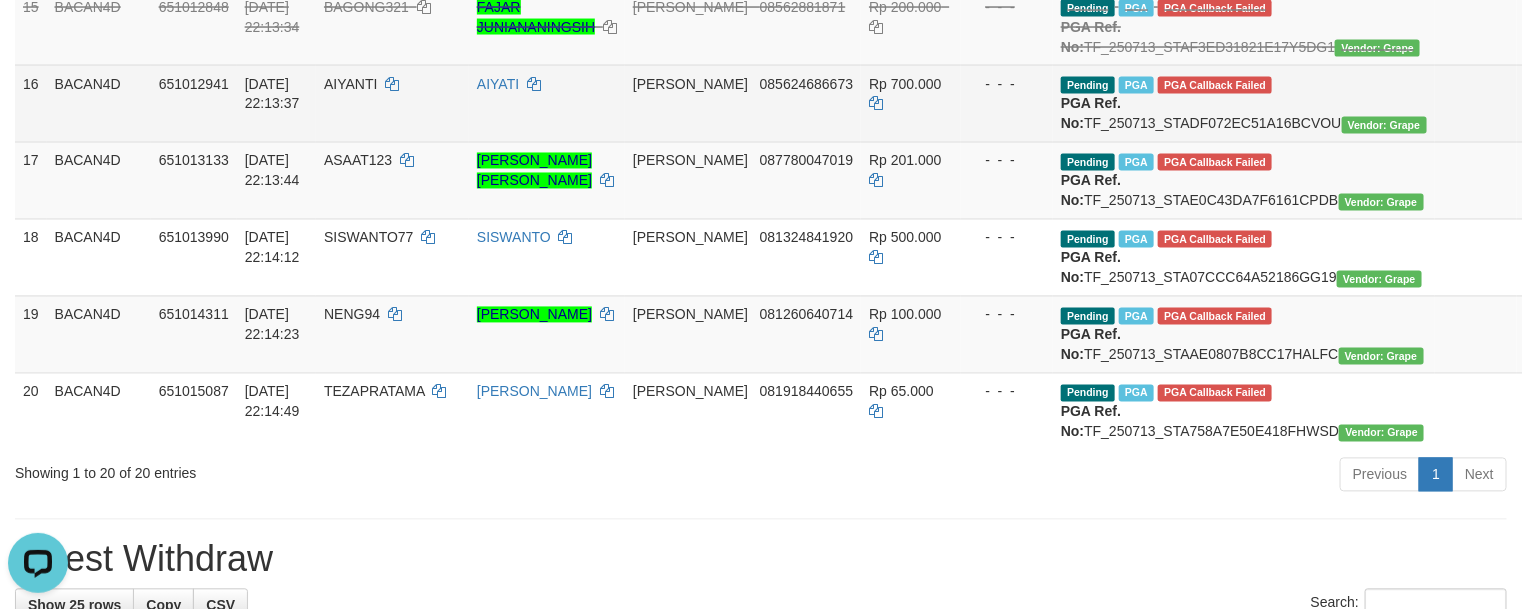 click on "Reject" at bounding box center [1601, 84] 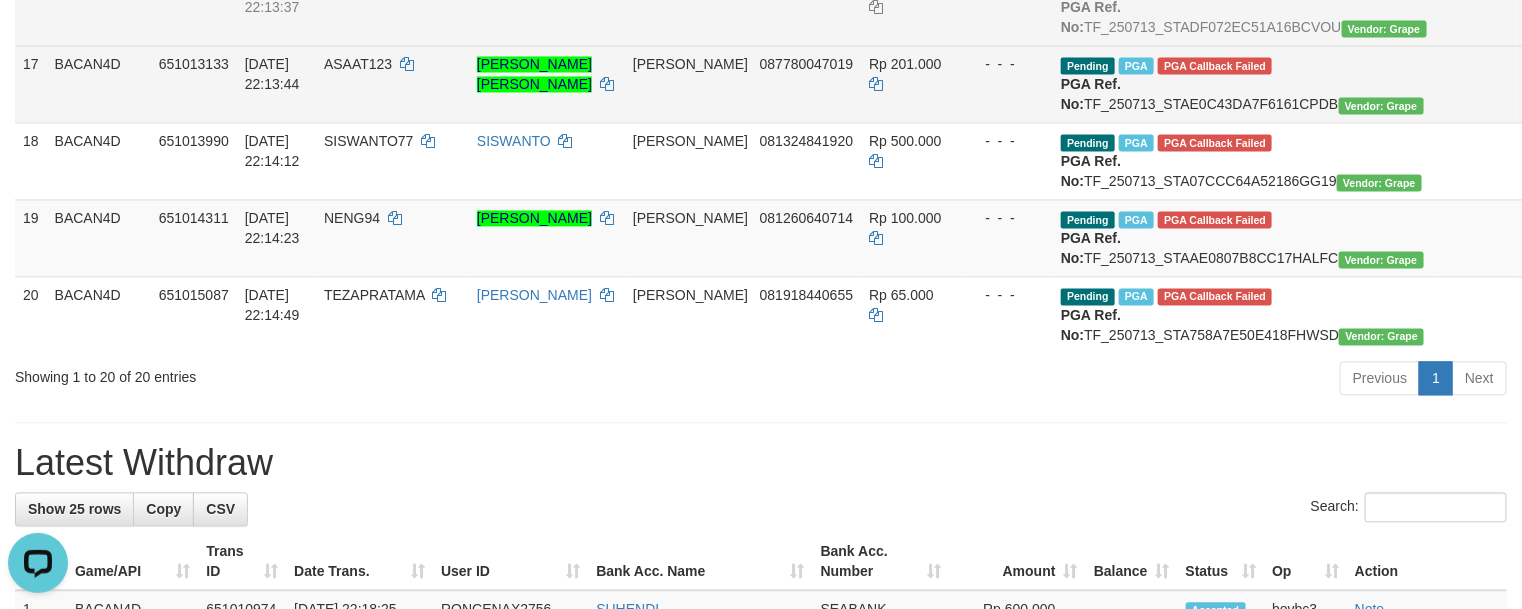 scroll, scrollTop: 1575, scrollLeft: 0, axis: vertical 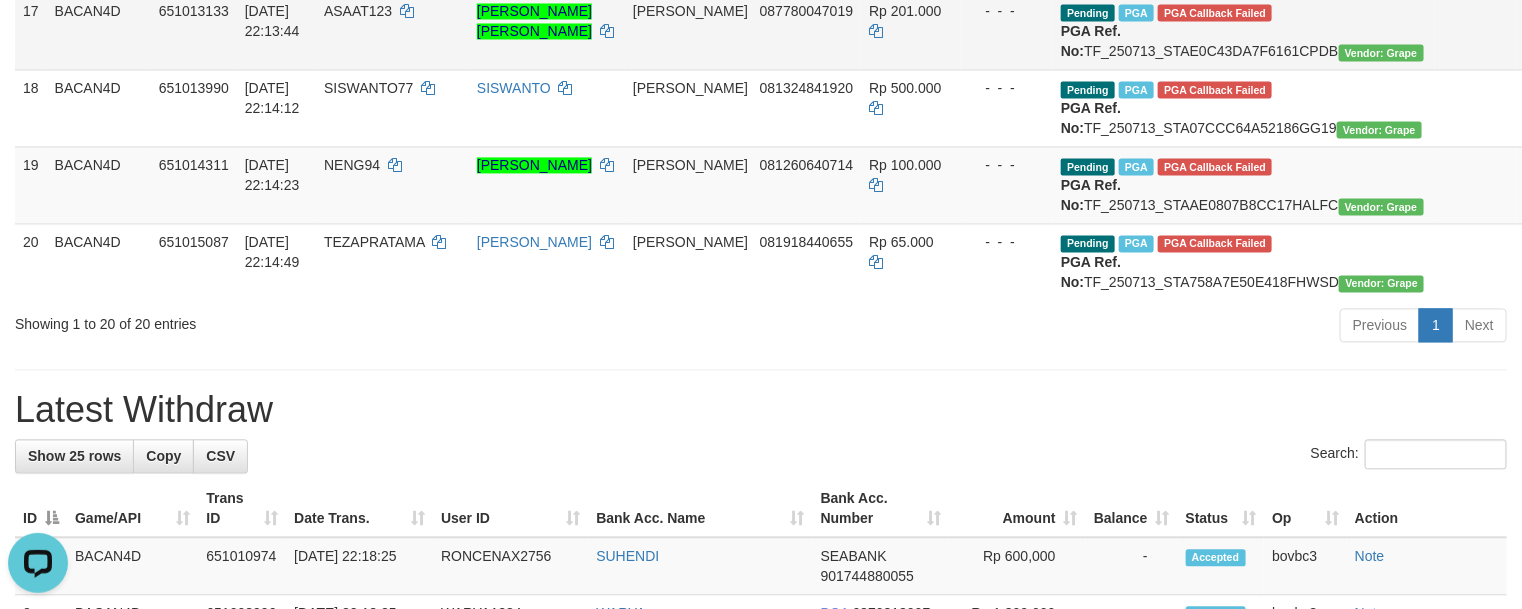 click on "Reject" at bounding box center (1601, 11) 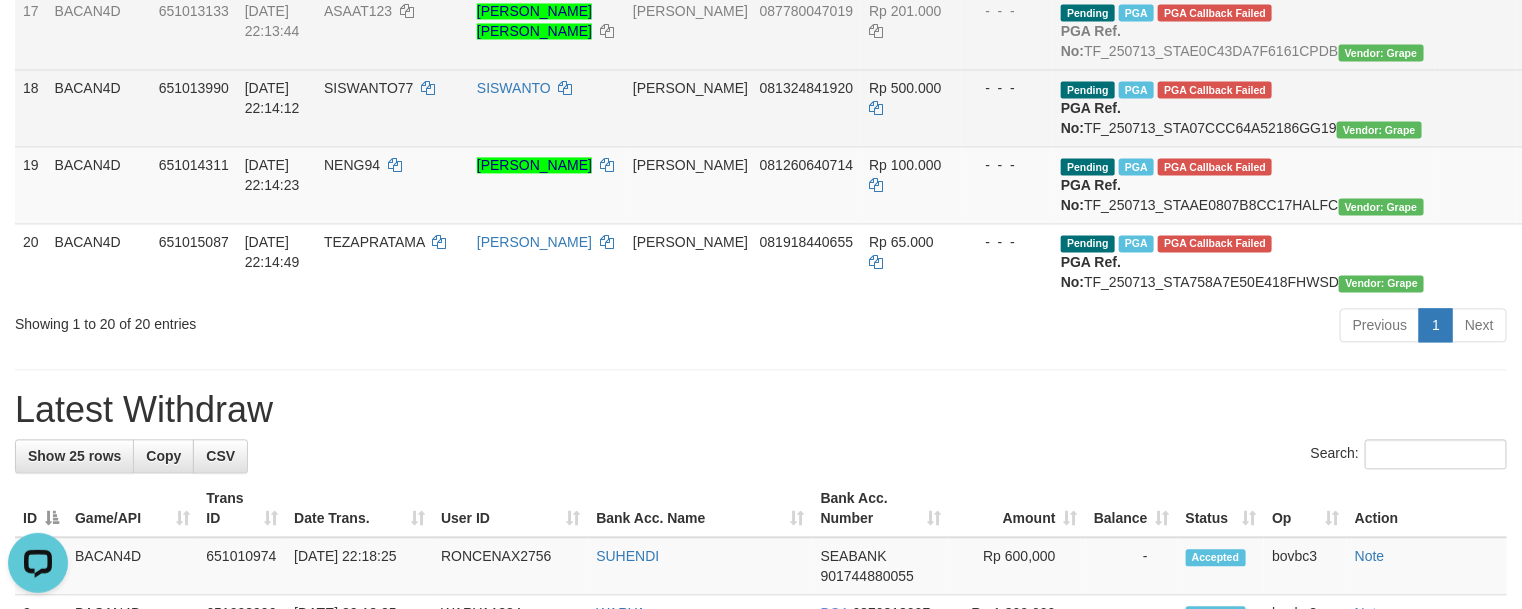 click on "Reject" at bounding box center [1601, 88] 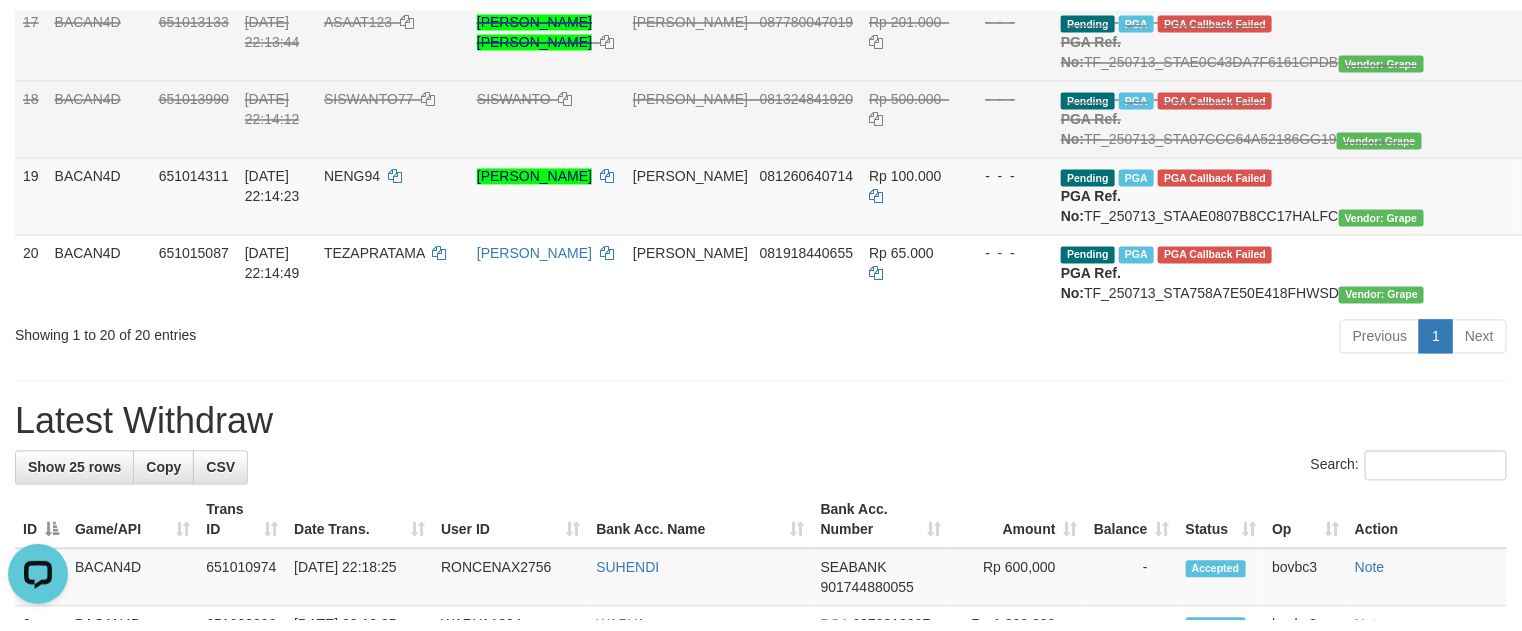 scroll, scrollTop: 1725, scrollLeft: 0, axis: vertical 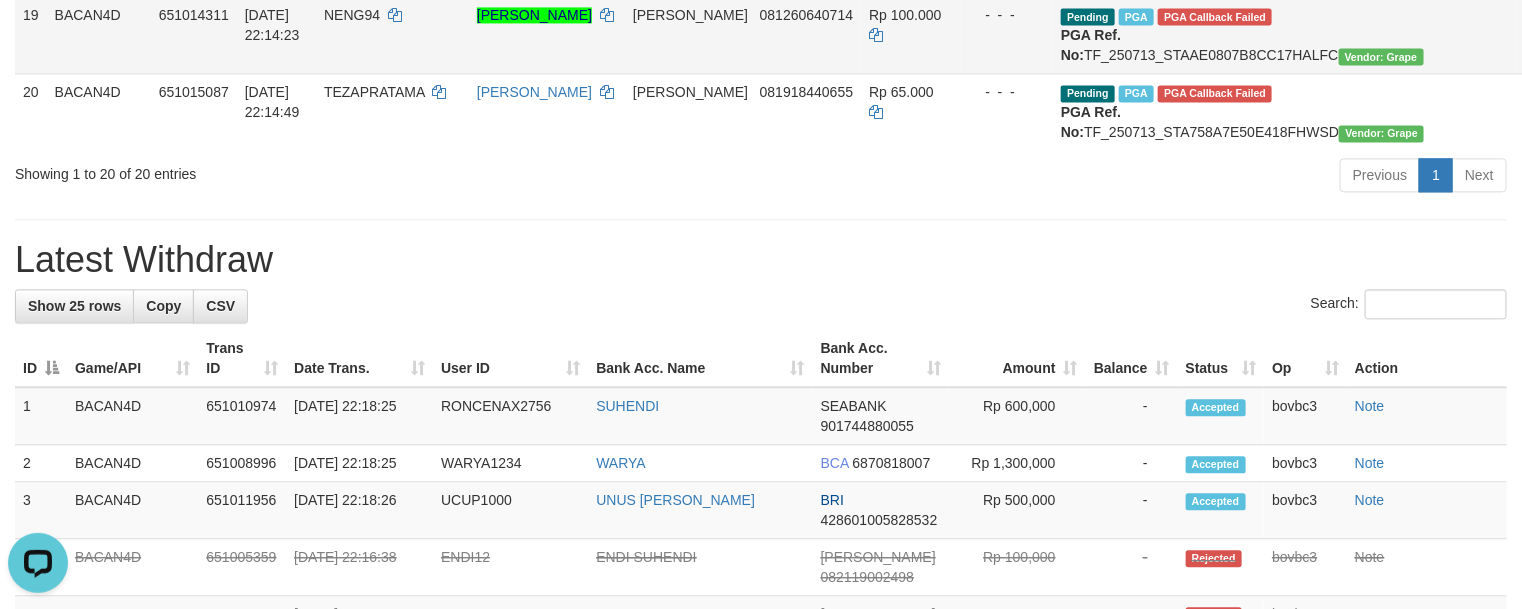 click on "Reject" at bounding box center (1601, 15) 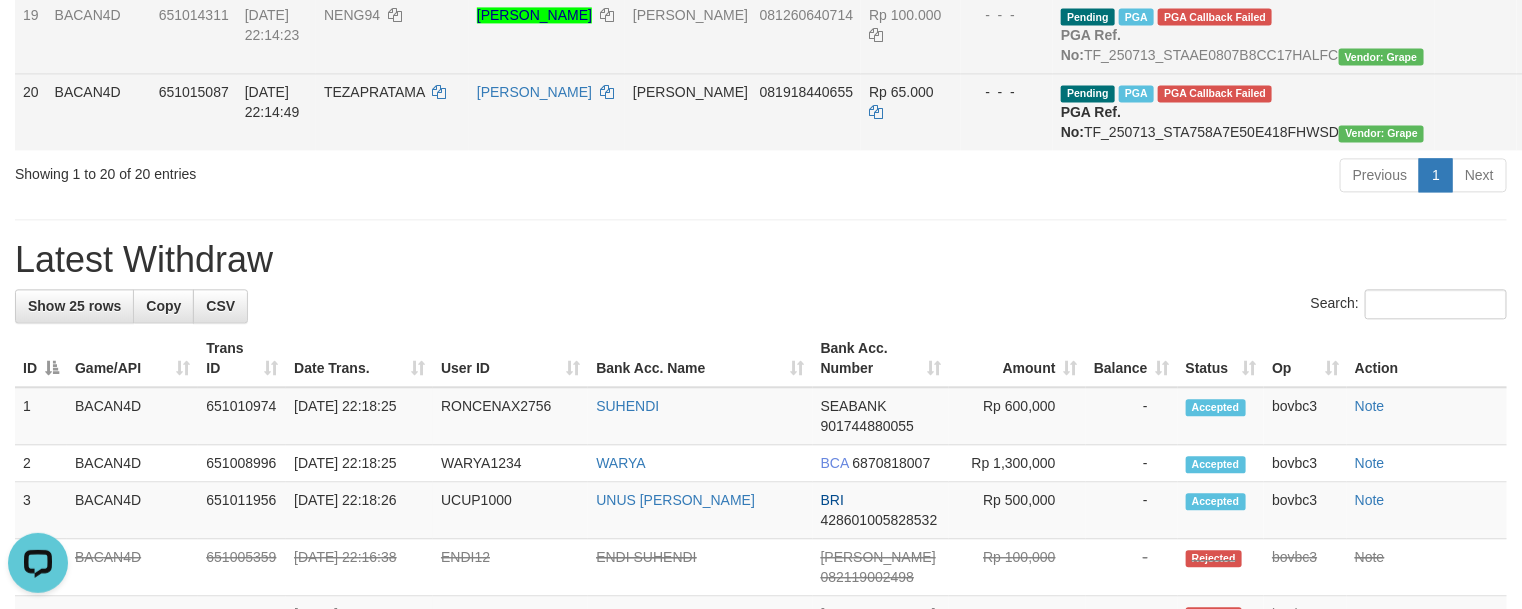 click on "Reject" at bounding box center [1601, 92] 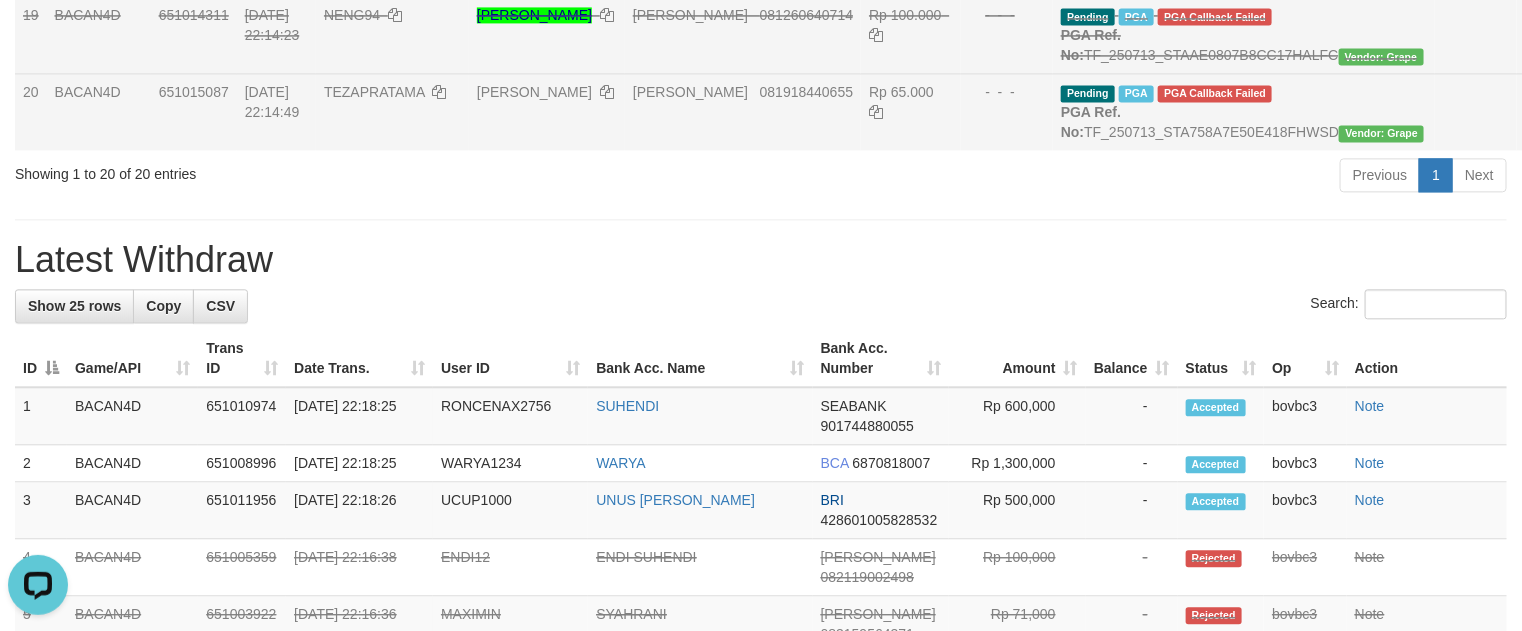 click at bounding box center (1476, 34) 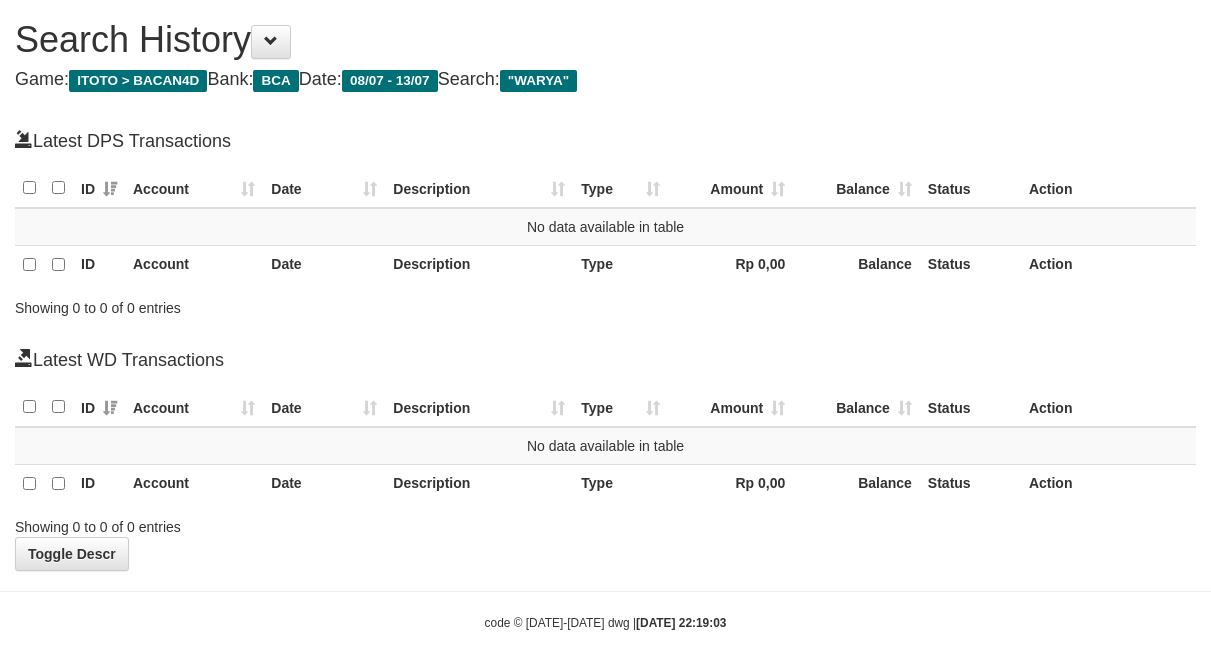 scroll, scrollTop: 0, scrollLeft: 0, axis: both 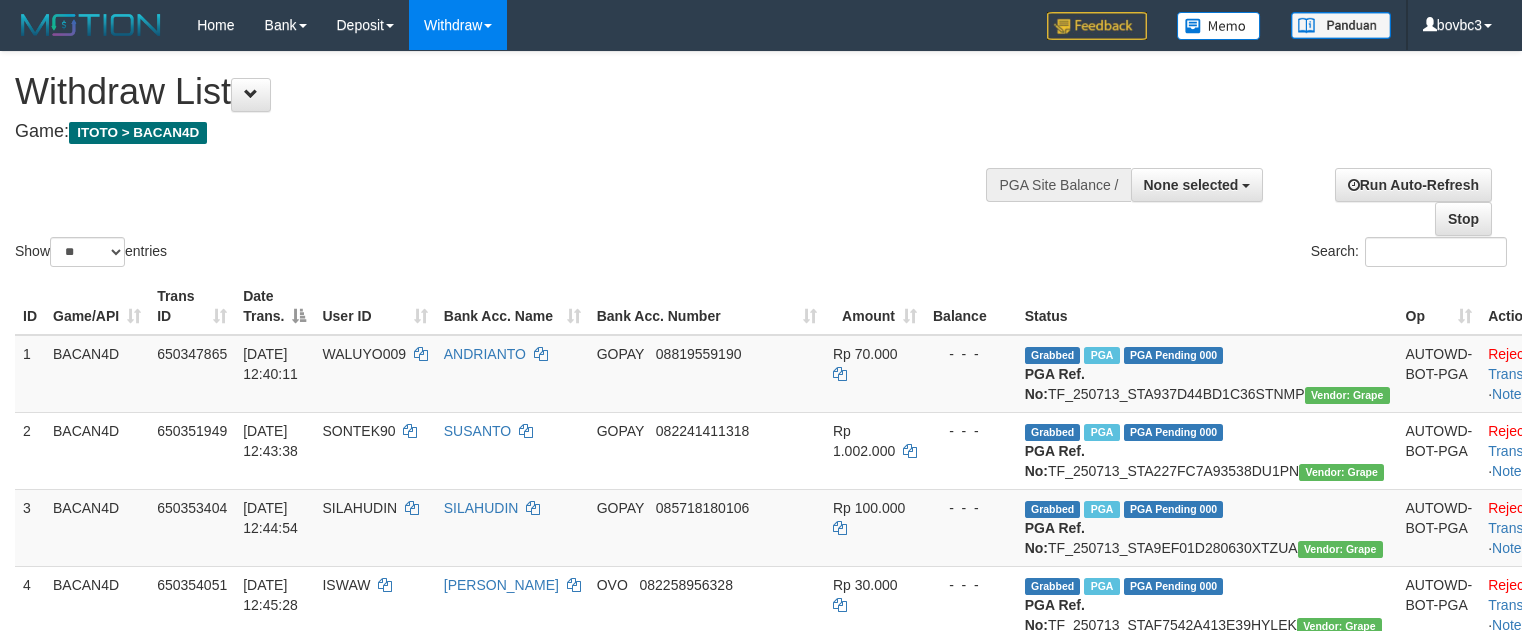 select 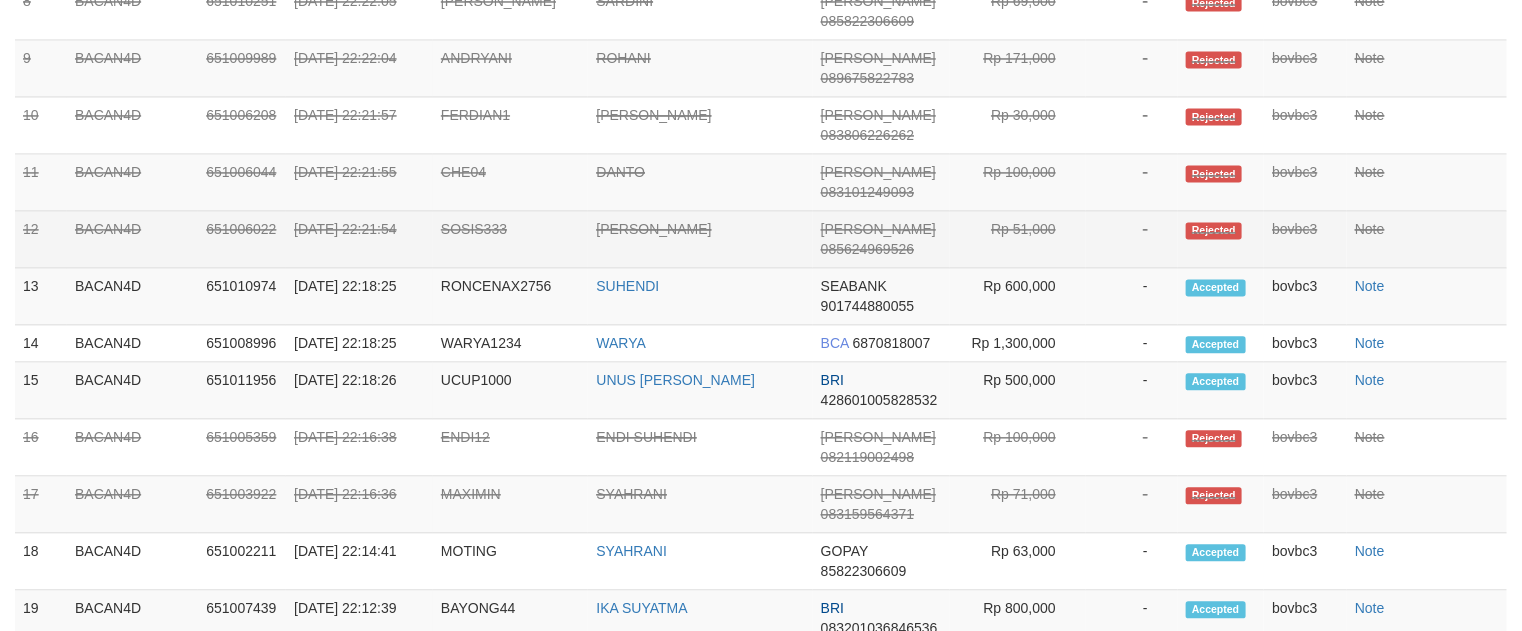 scroll, scrollTop: 1039, scrollLeft: 0, axis: vertical 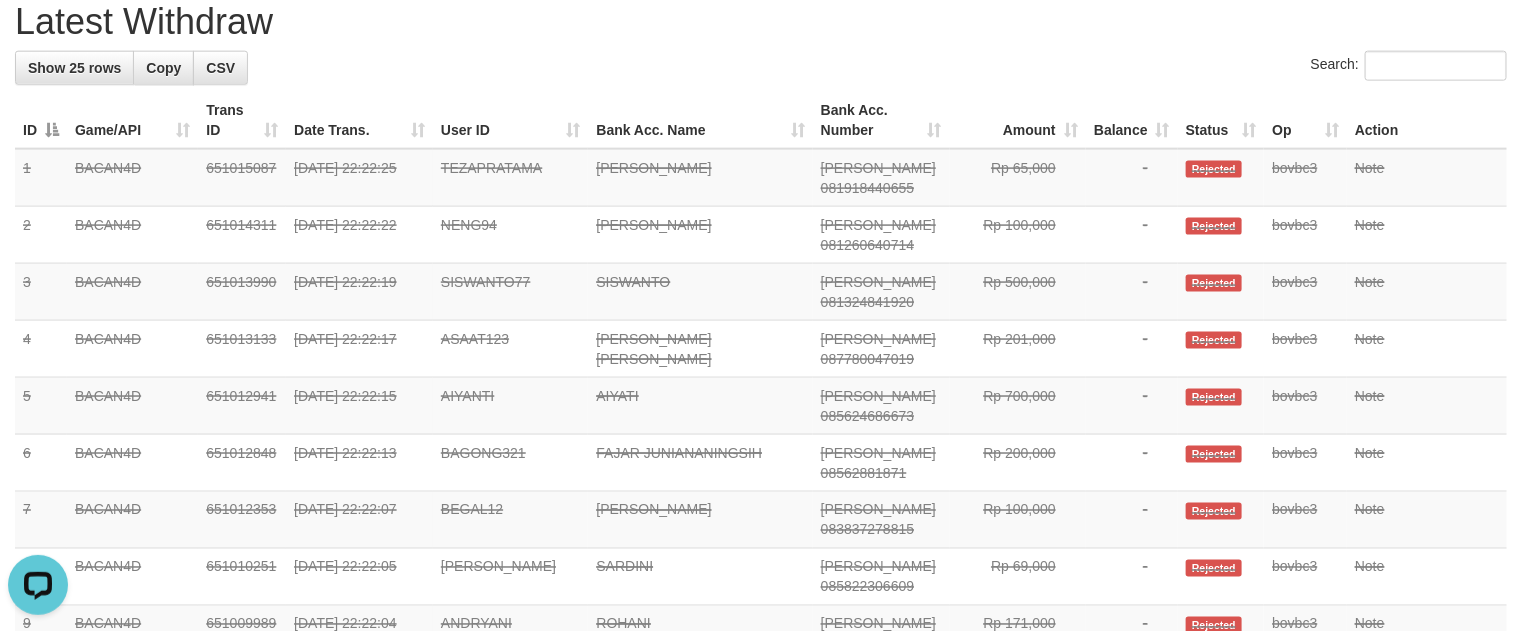 click on "Search:" at bounding box center [761, 68] 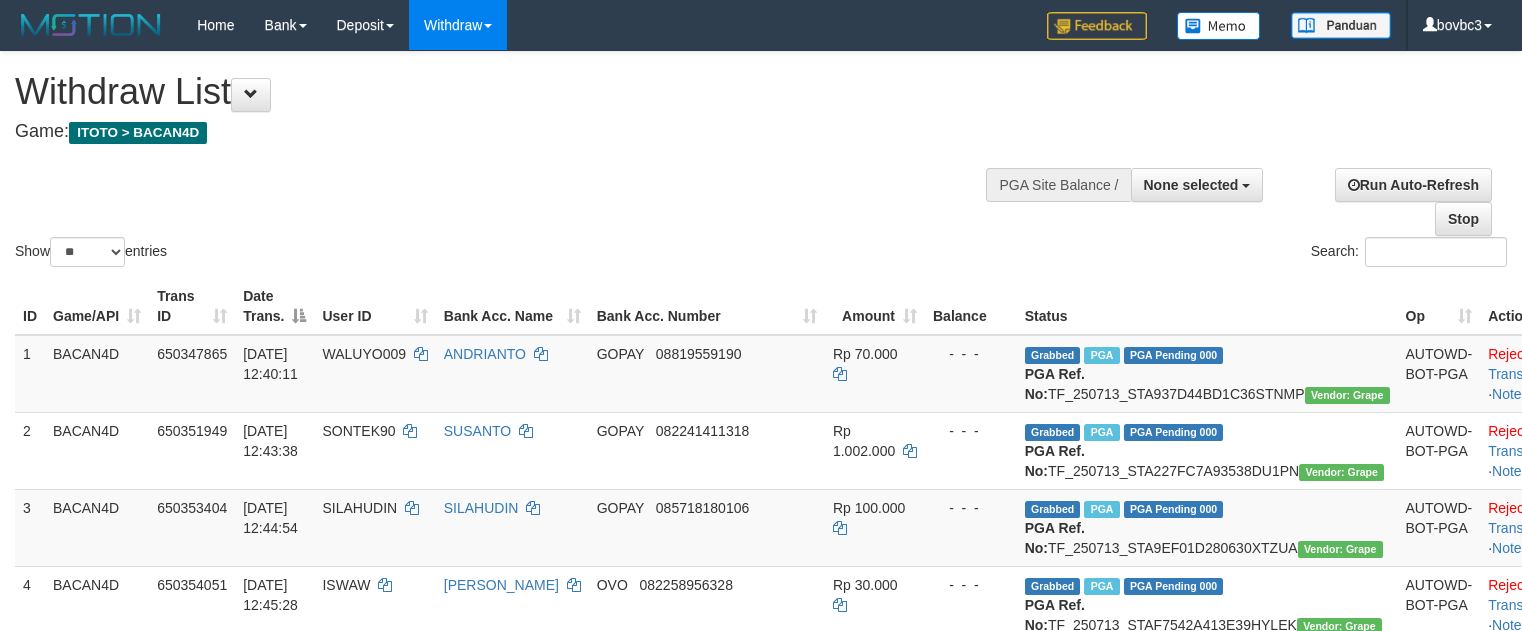 select 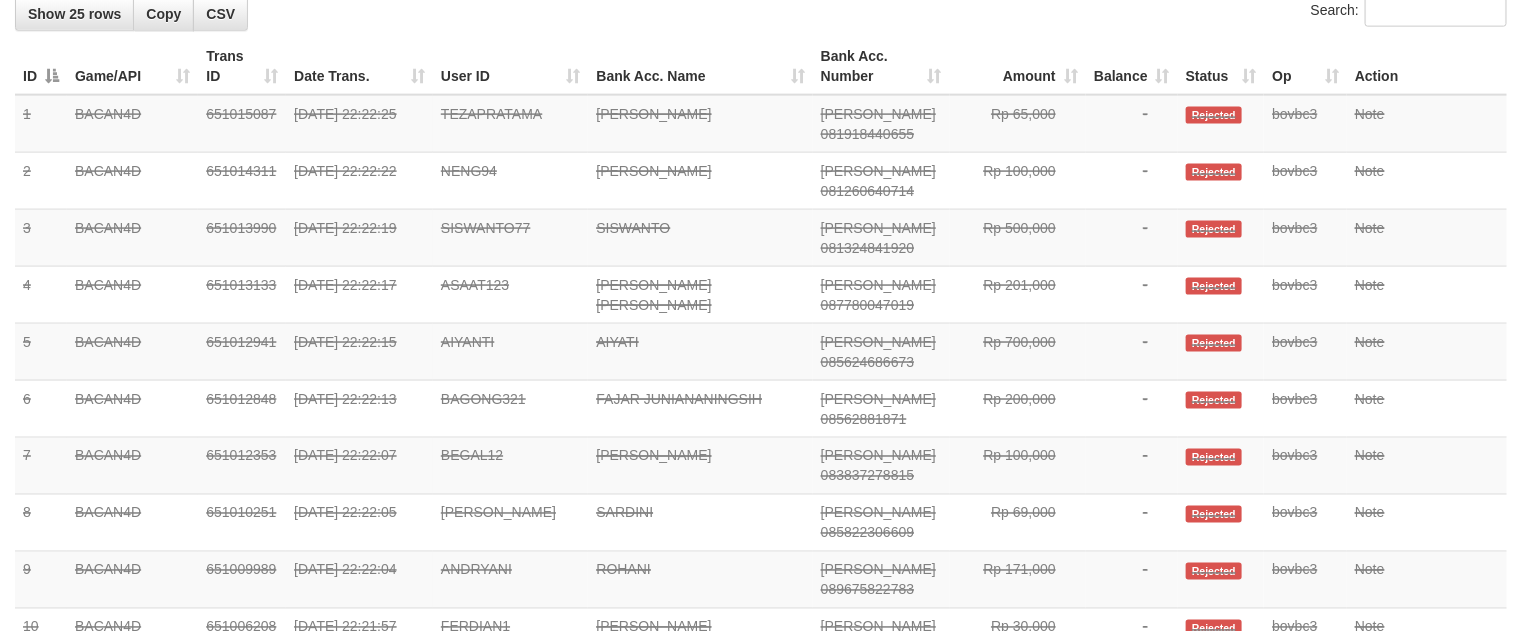 scroll, scrollTop: 1039, scrollLeft: 0, axis: vertical 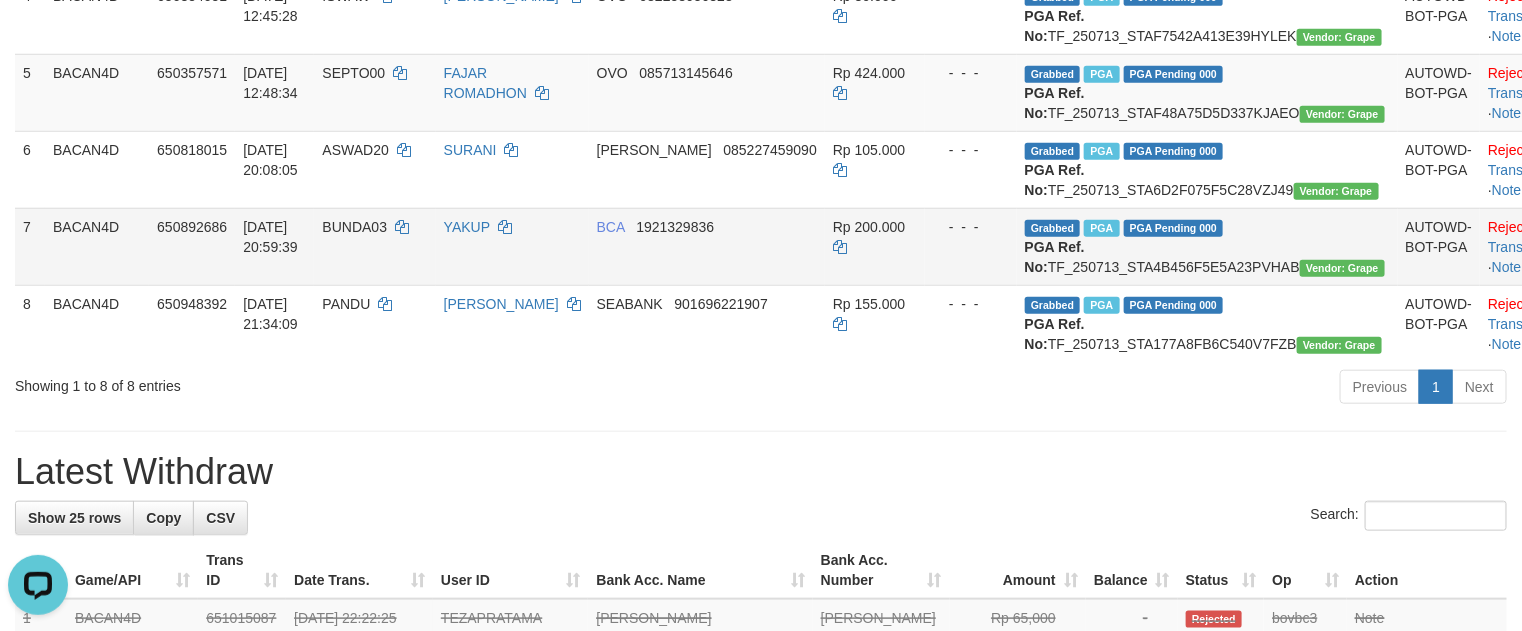 click on "-  -  -" at bounding box center [971, 246] 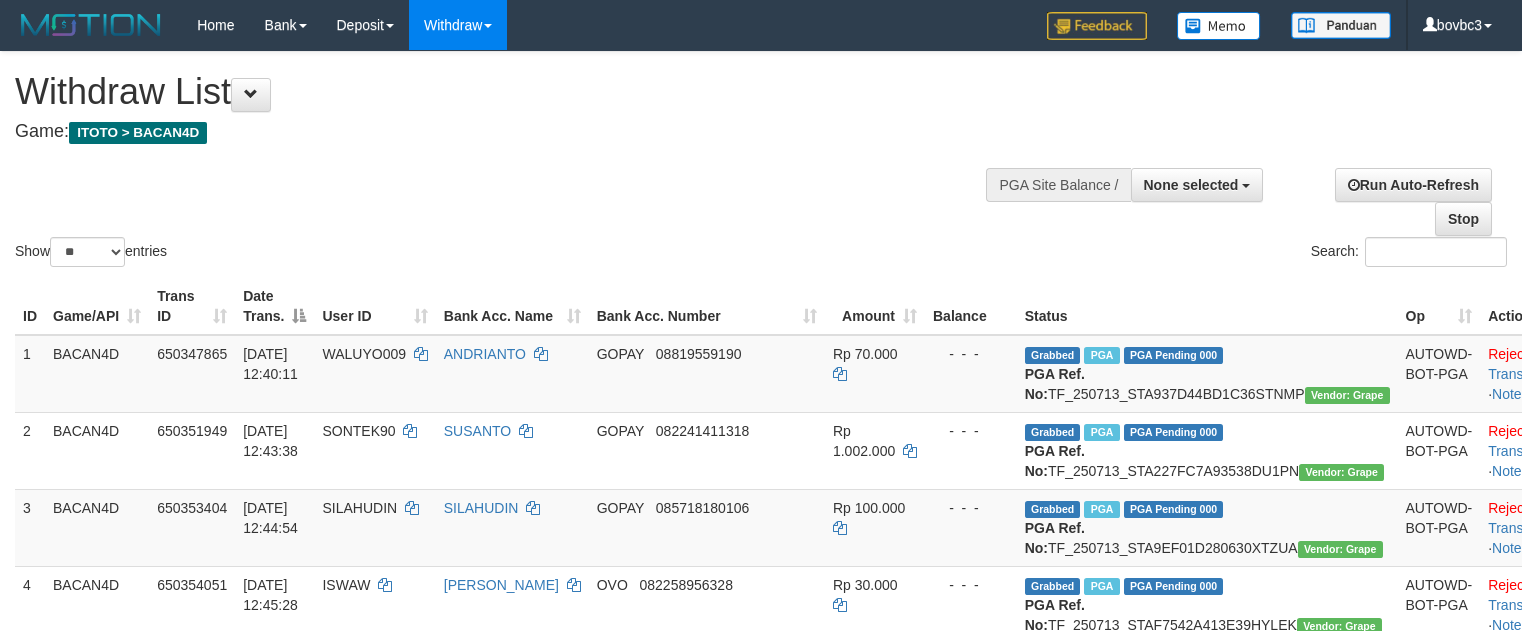select 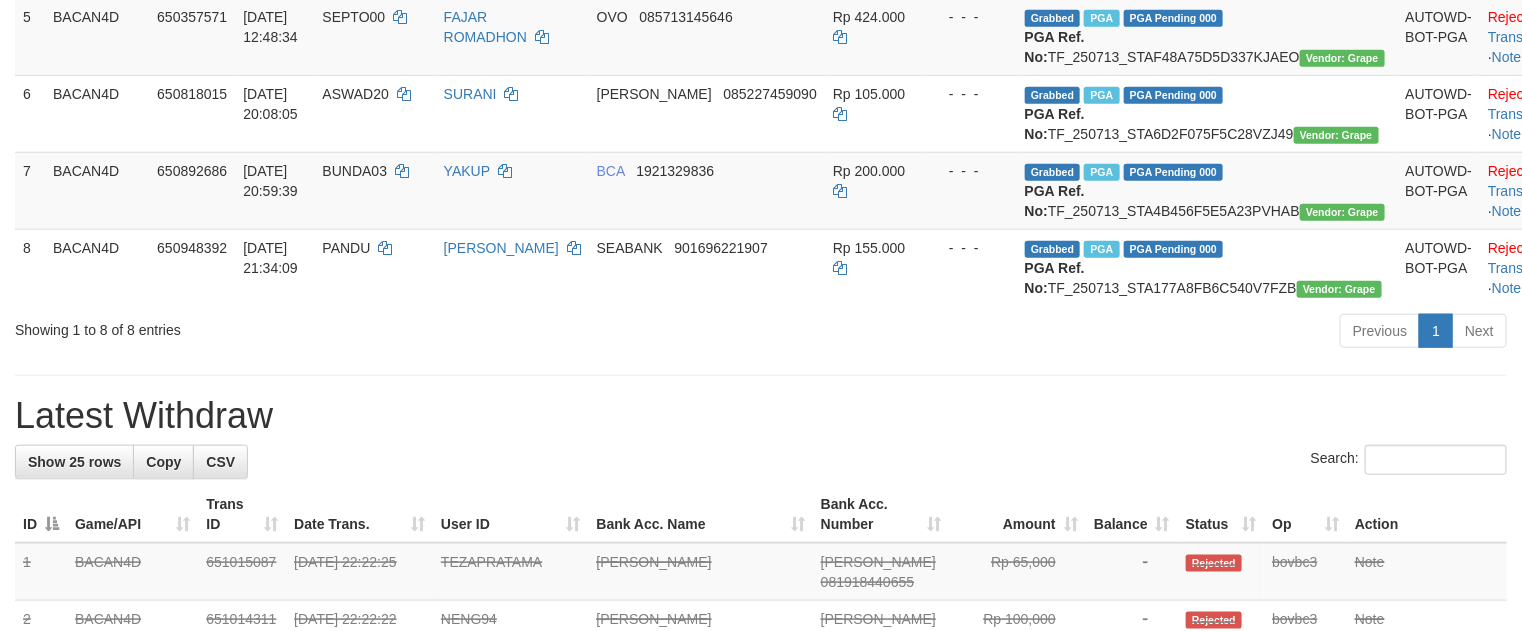 scroll, scrollTop: 589, scrollLeft: 0, axis: vertical 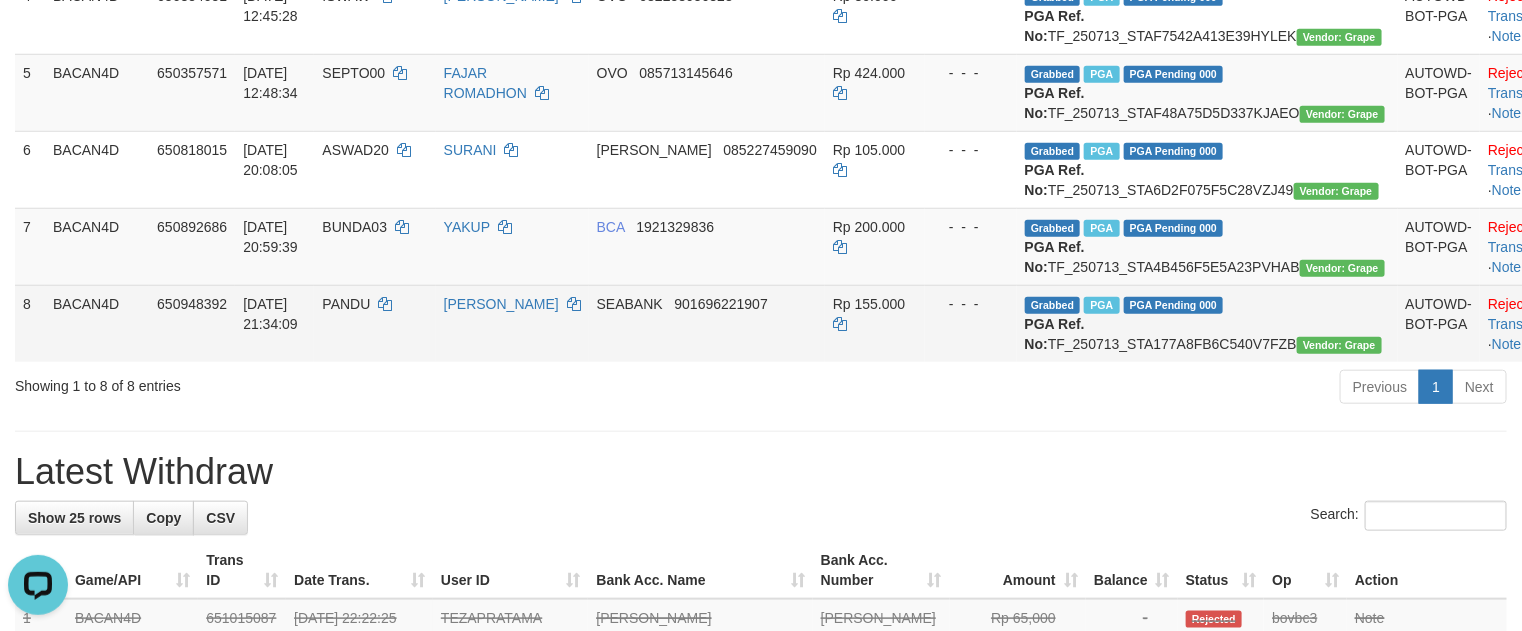 click on "Grabbed   PGA   PGA Pending 000 {"status":"000","data":{"unique_id":"1322-650948392-20250713","reference_no":"TF_250713_STA177A8FB6C540V7FZB","amount":"155000.00","fee":"0.00","merchant_surcharge_rate":"0.00","charge_to":"MERC","payout_amount":"155000.00","disbursement_status":0,"disbursement_description":"ON PROCESS","created_at":"2025-07-13 21:36:40","executed_at":"2025-07-13 21:36:40","bank":{"code":"535","name":"BANK SEABANK INDONESIA","account_number":"901696221907","account_name":"TIARA DESTIANI"},"note":"bovbc3","merchant_balance":{"balance_effective":300000001,"balance_pending":788443070,"balance_disbursement":109586682,"balance_collection":2375903972}}} PGA Ref. No:  TF_250713_STA177A8FB6C540V7FZB  Vendor: Grape" at bounding box center [1207, 323] 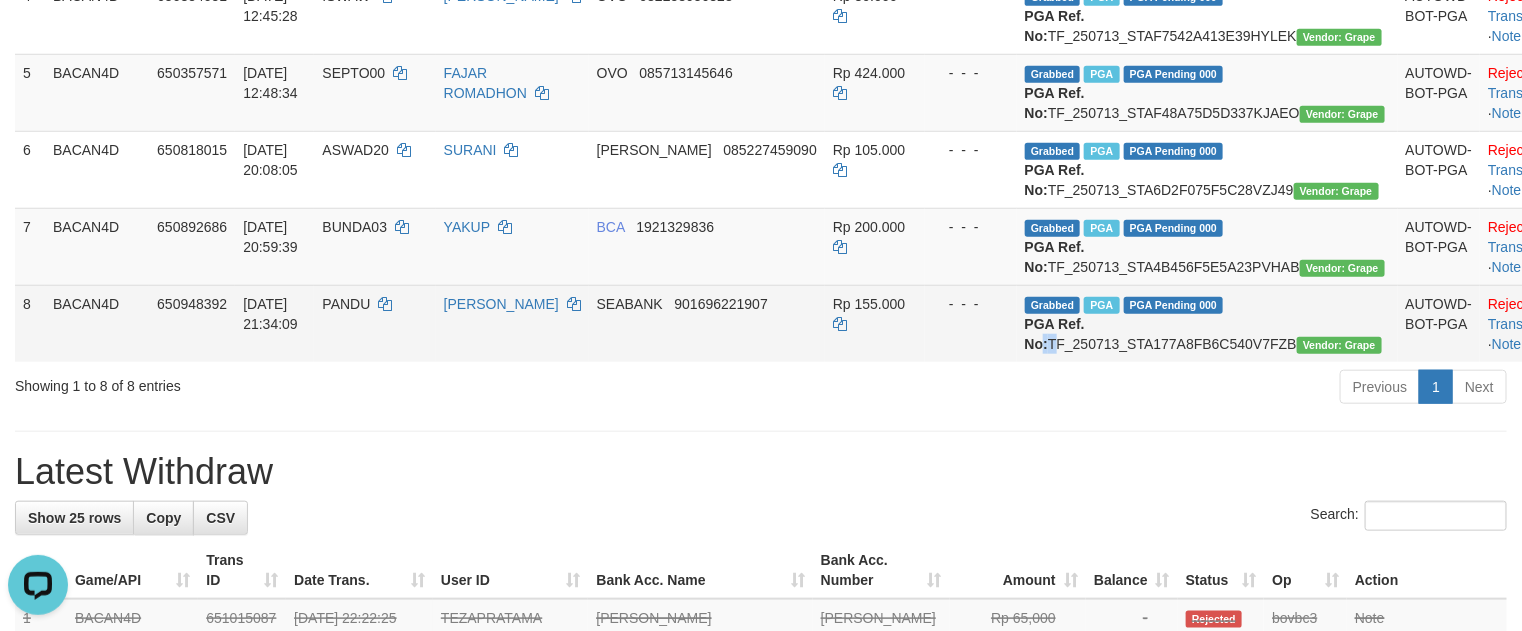 click on "Grabbed   PGA   PGA Pending 000 {"status":"000","data":{"unique_id":"1322-650948392-20250713","reference_no":"TF_250713_STA177A8FB6C540V7FZB","amount":"155000.00","fee":"0.00","merchant_surcharge_rate":"0.00","charge_to":"MERC","payout_amount":"155000.00","disbursement_status":0,"disbursement_description":"ON PROCESS","created_at":"2025-07-13 21:36:40","executed_at":"2025-07-13 21:36:40","bank":{"code":"535","name":"BANK SEABANK INDONESIA","account_number":"901696221907","account_name":"TIARA DESTIANI"},"note":"bovbc3","merchant_balance":{"balance_effective":300000001,"balance_pending":788443070,"balance_disbursement":109586682,"balance_collection":2375903972}}} PGA Ref. No:  TF_250713_STA177A8FB6C540V7FZB  Vendor: Grape" at bounding box center [1207, 323] 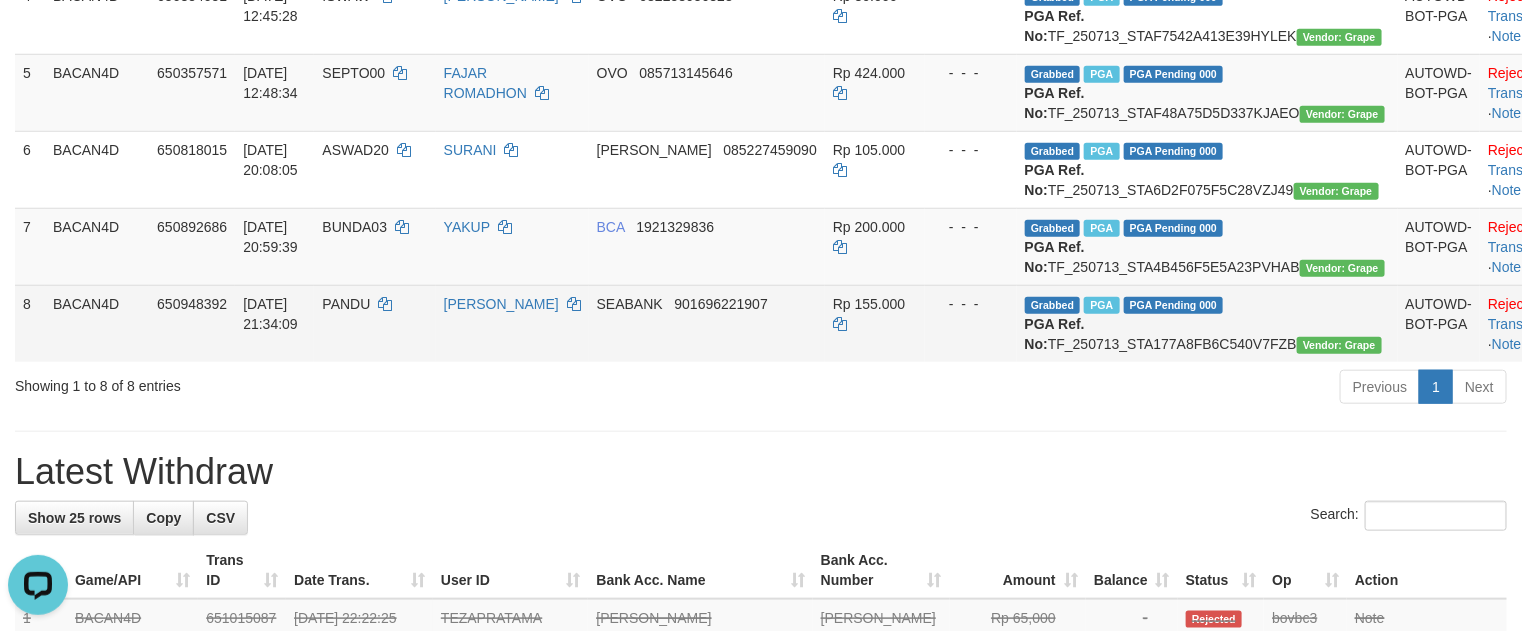 click on "Grabbed   PGA   PGA Pending 000 {"status":"000","data":{"unique_id":"1322-650948392-20250713","reference_no":"TF_250713_STA177A8FB6C540V7FZB","amount":"155000.00","fee":"0.00","merchant_surcharge_rate":"0.00","charge_to":"MERC","payout_amount":"155000.00","disbursement_status":0,"disbursement_description":"ON PROCESS","created_at":"2025-07-13 21:36:40","executed_at":"2025-07-13 21:36:40","bank":{"code":"535","name":"BANK SEABANK INDONESIA","account_number":"901696221907","account_name":"TIARA DESTIANI"},"note":"bovbc3","merchant_balance":{"balance_effective":300000001,"balance_pending":788443070,"balance_disbursement":109586682,"balance_collection":2375903972}}} PGA Ref. No:  TF_250713_STA177A8FB6C540V7FZB  Vendor: Grape" at bounding box center (1207, 323) 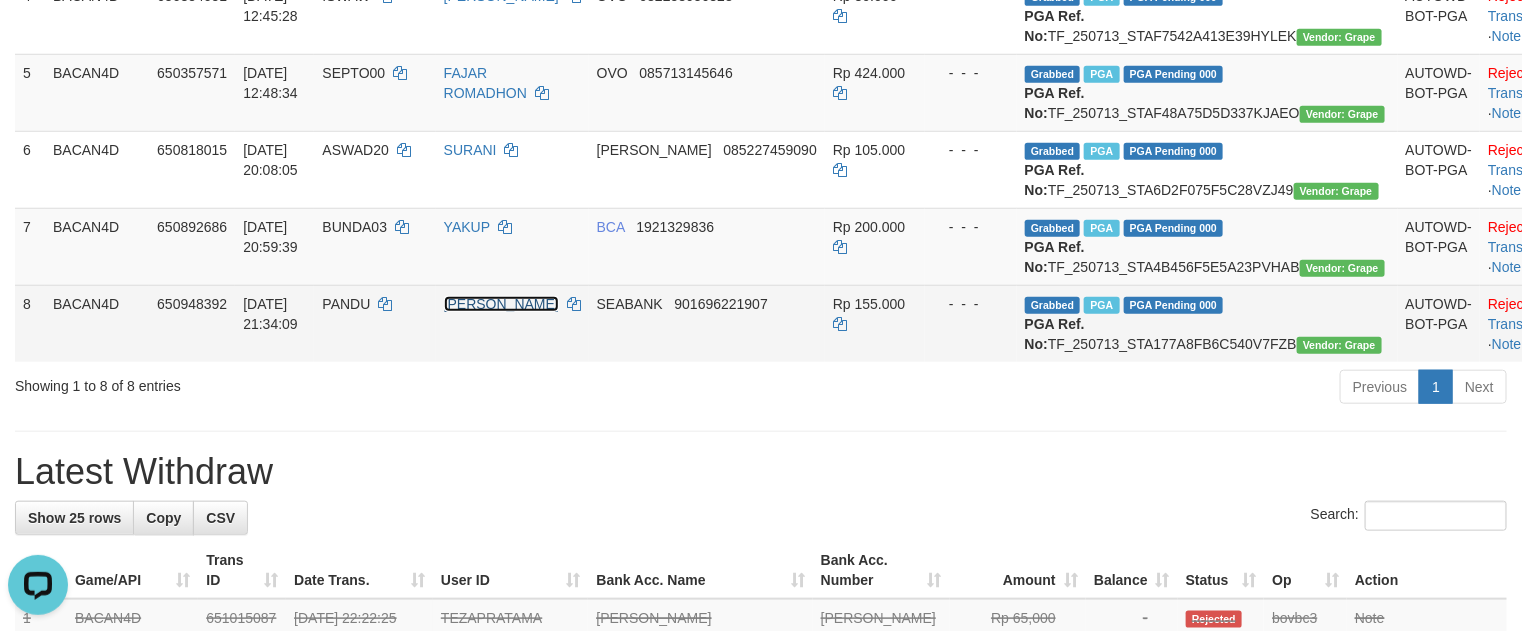 click on "[PERSON_NAME]" at bounding box center (501, 304) 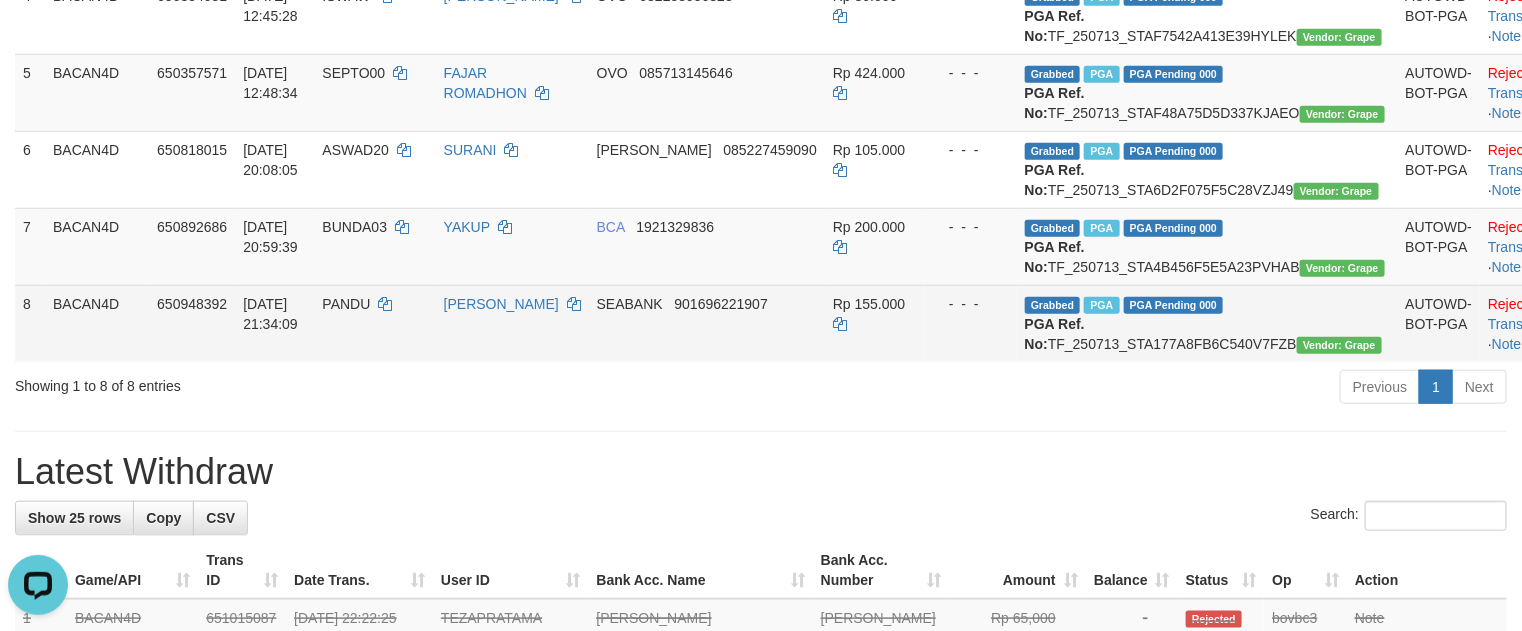 click on "PANDU" at bounding box center (374, 323) 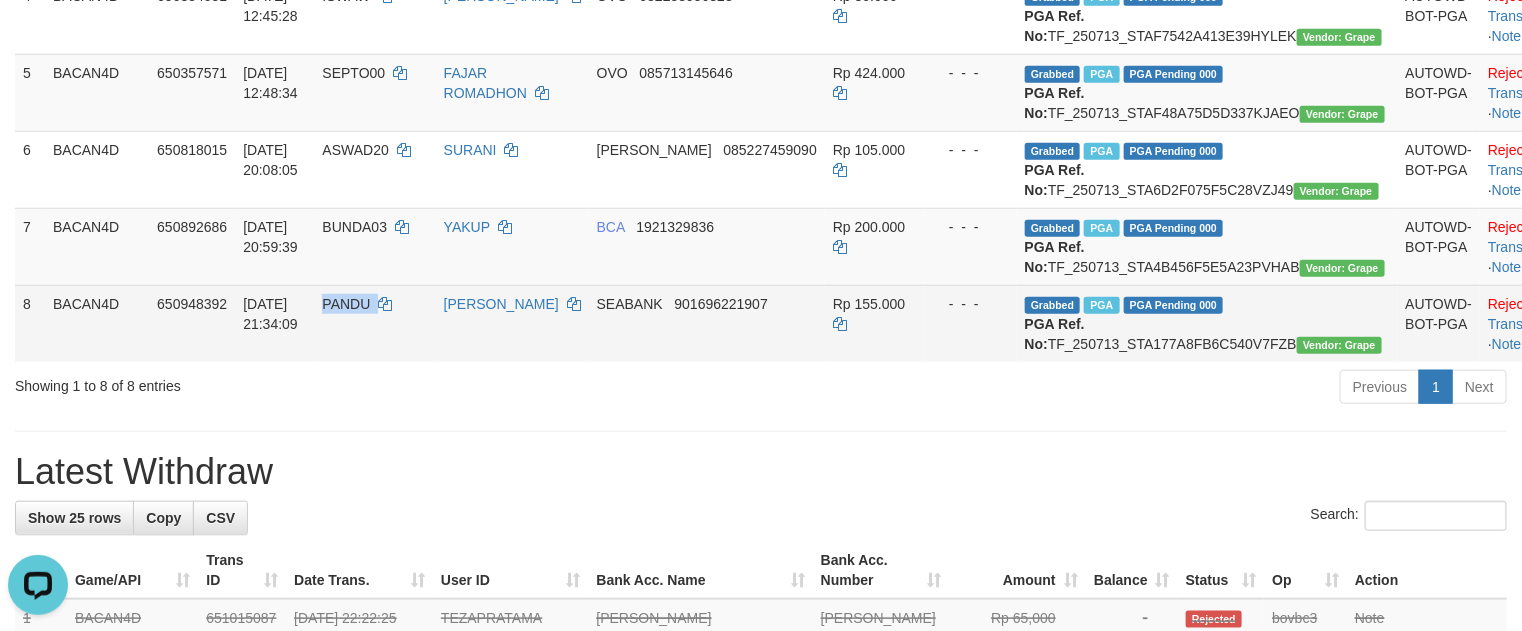 click on "PANDU" at bounding box center (374, 323) 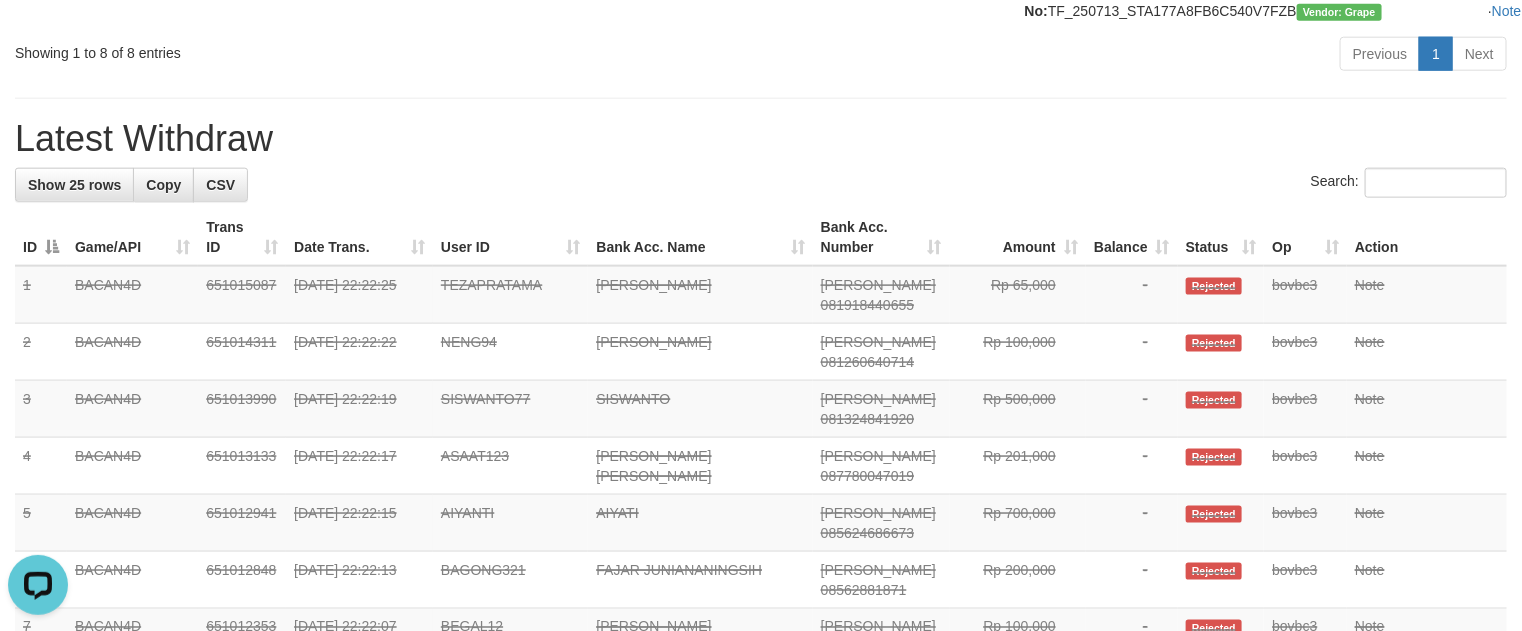 scroll, scrollTop: 1039, scrollLeft: 0, axis: vertical 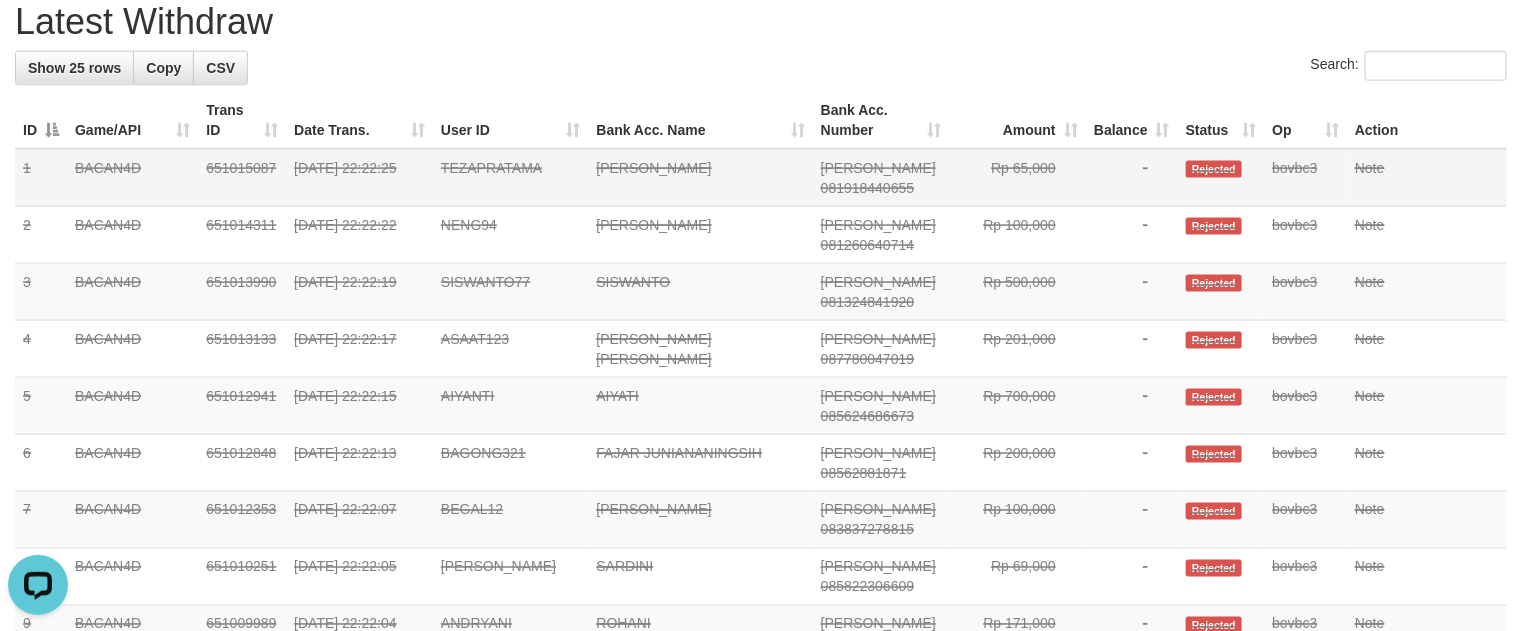 click on "TEZAPRATAMA" at bounding box center [510, 178] 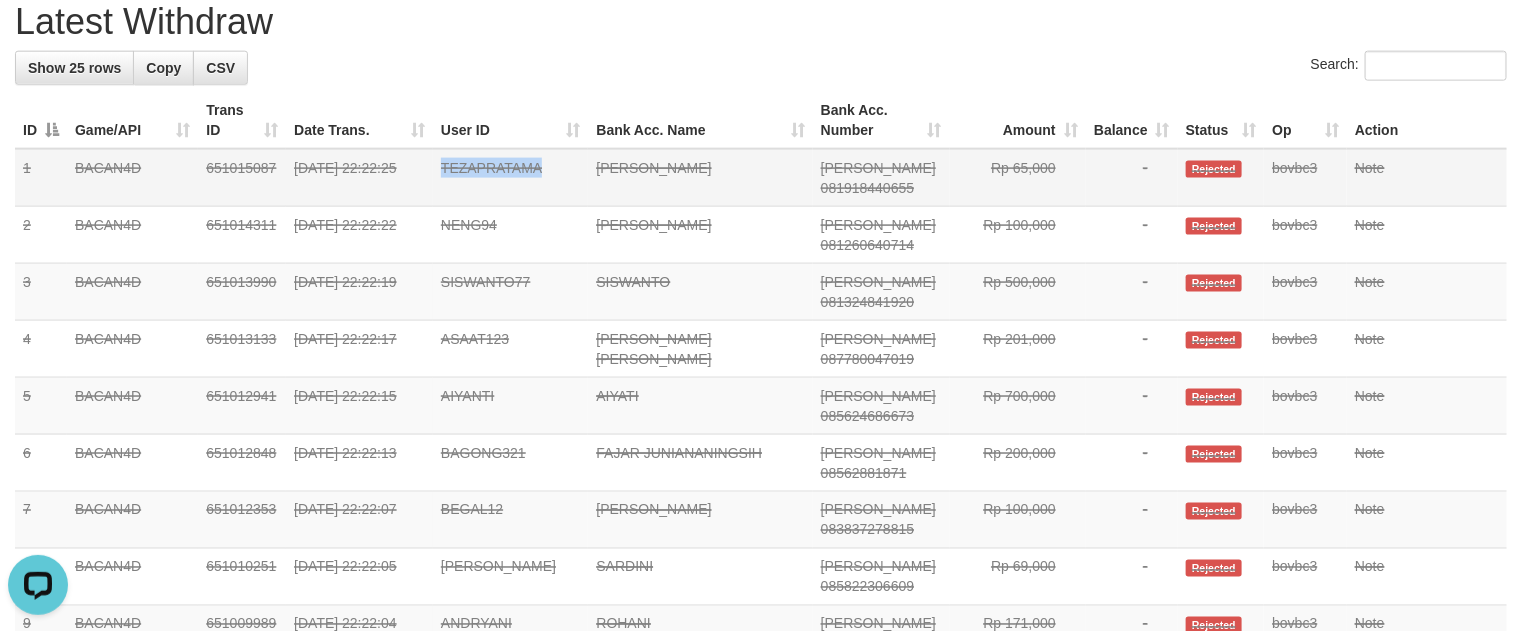 click on "TEZAPRATAMA" at bounding box center [510, 178] 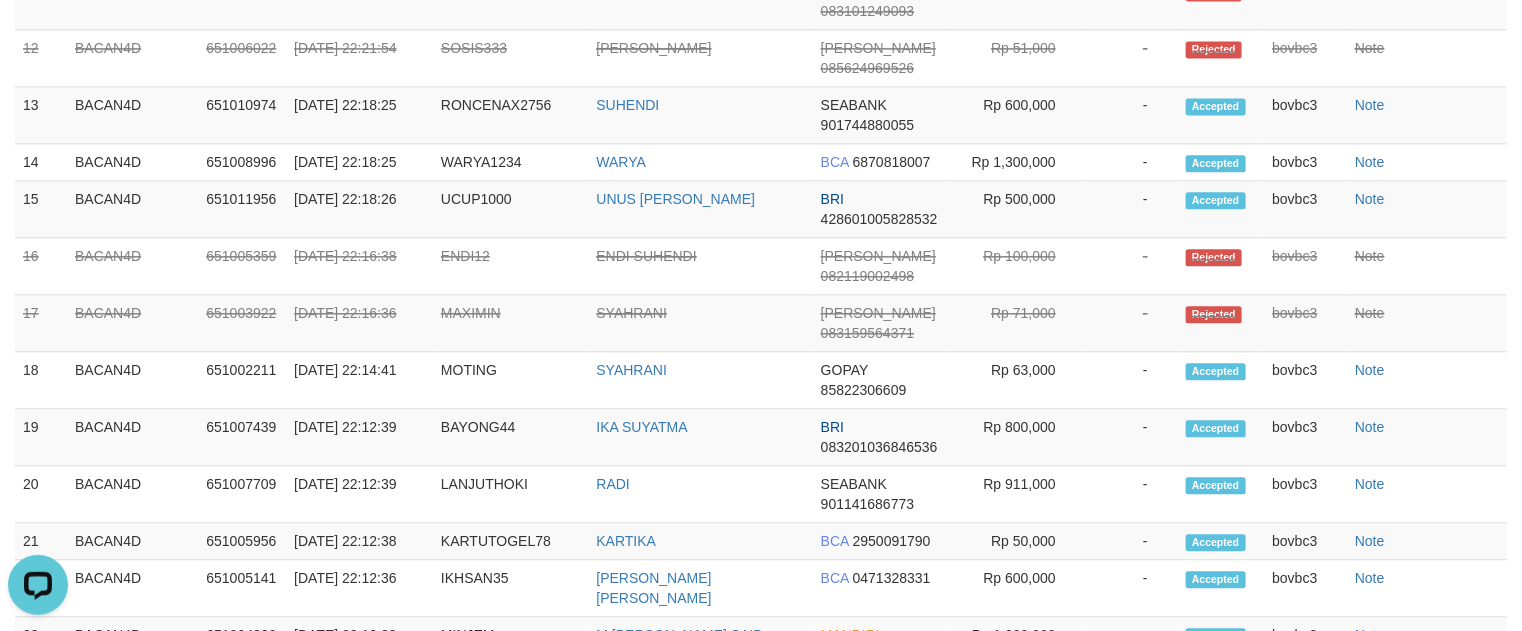 scroll, scrollTop: 1789, scrollLeft: 0, axis: vertical 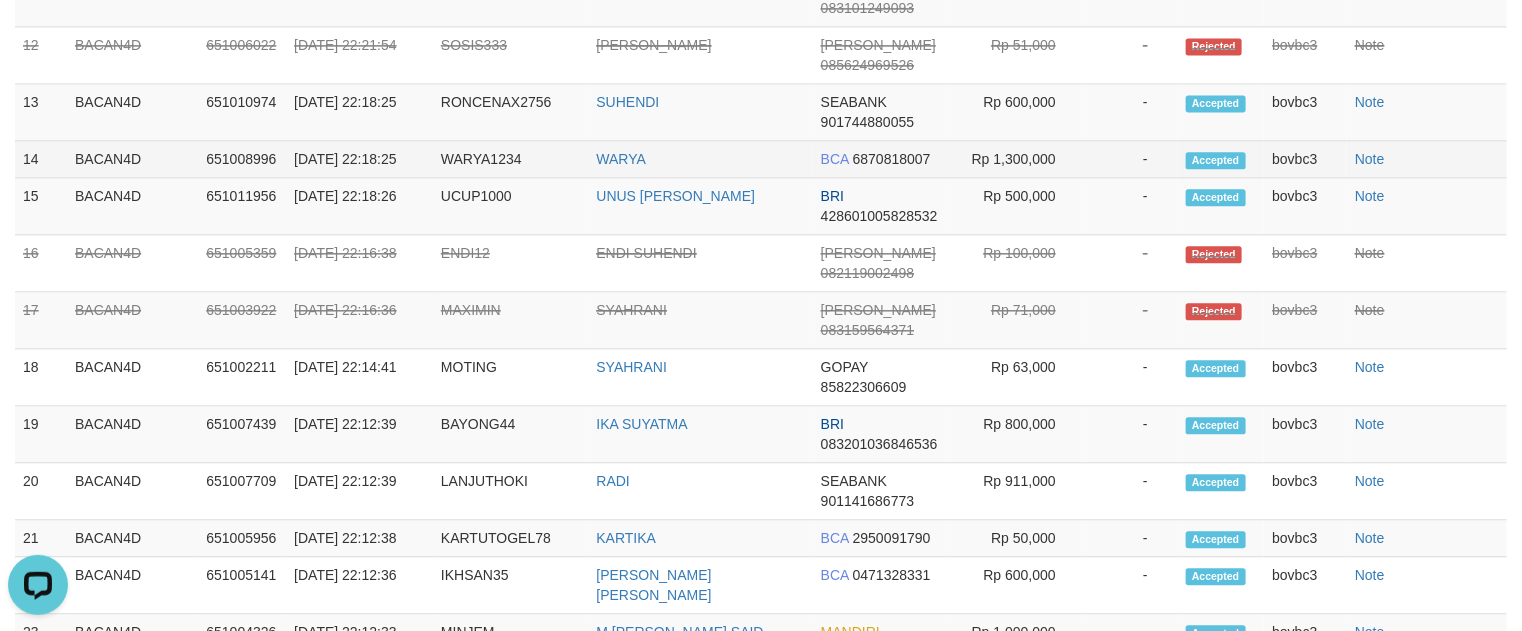 click on "WARYA1234" at bounding box center (510, 159) 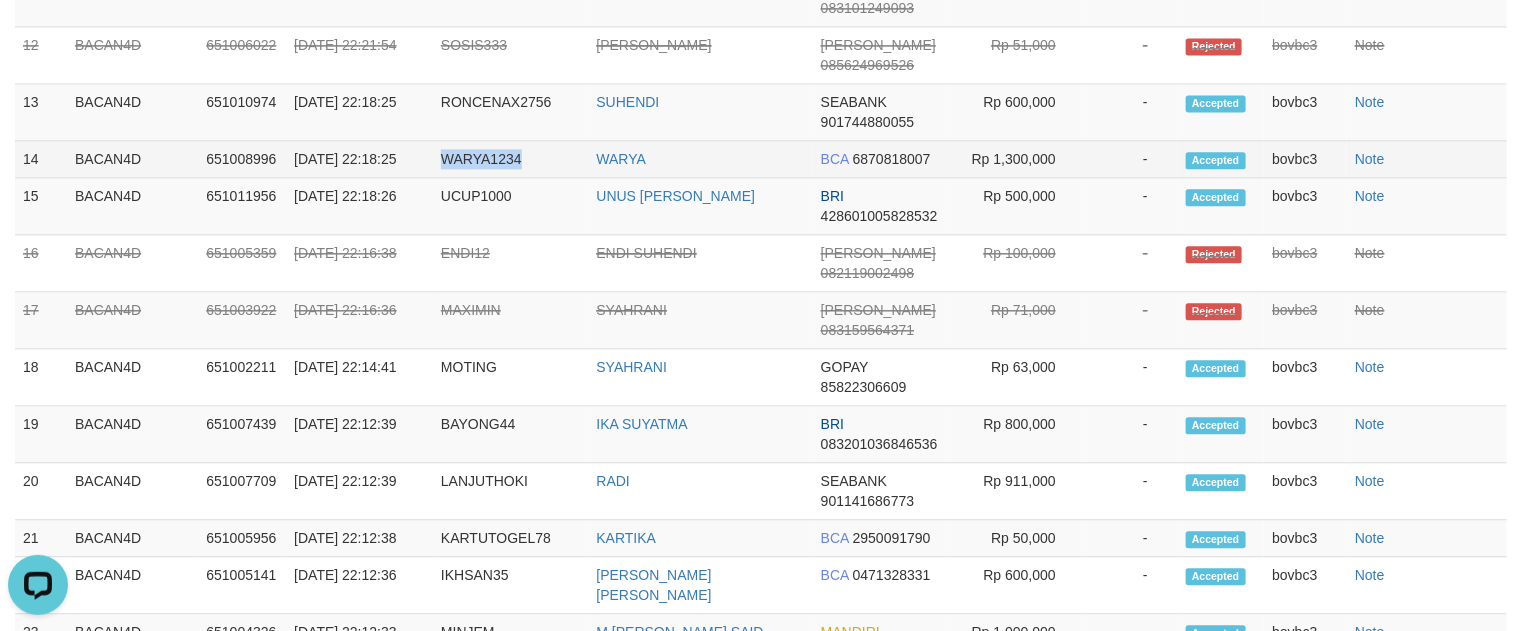 click on "WARYA1234" at bounding box center [510, 159] 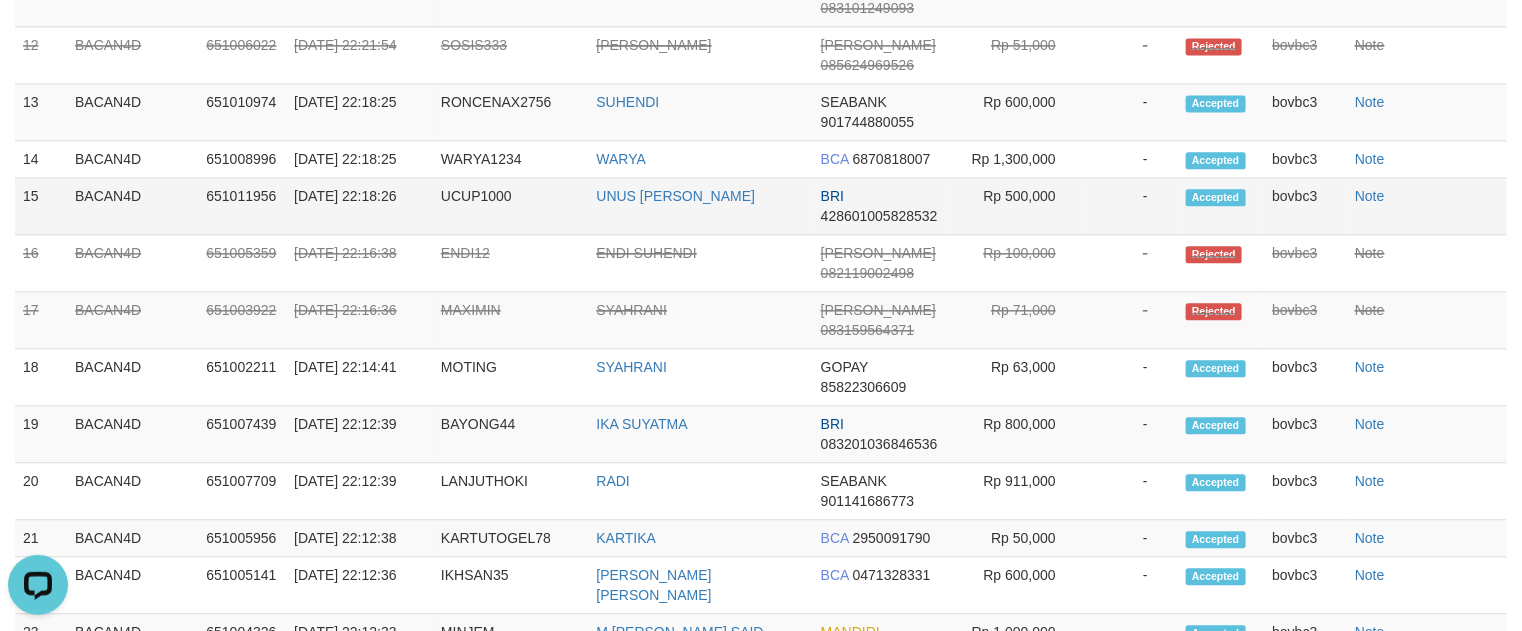 click on "UCUP1000" at bounding box center (510, 206) 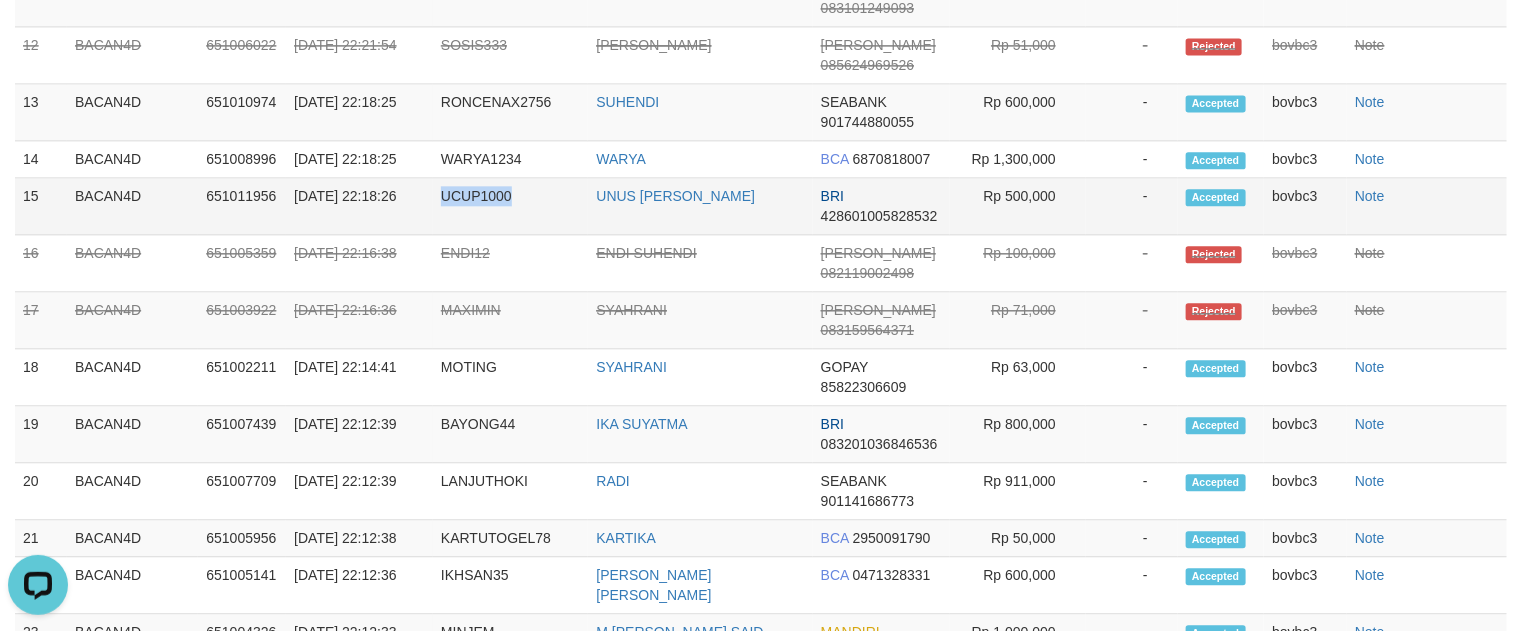 click on "UCUP1000" at bounding box center (510, 206) 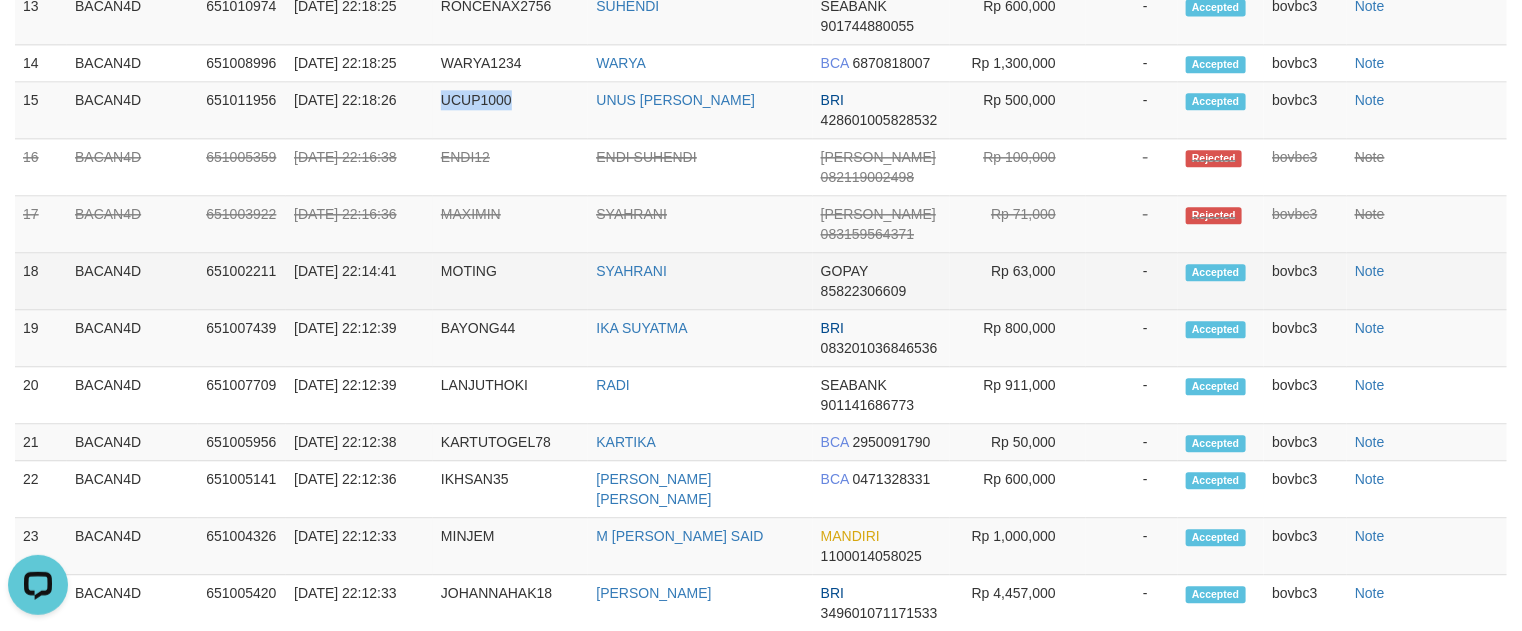 scroll, scrollTop: 1939, scrollLeft: 0, axis: vertical 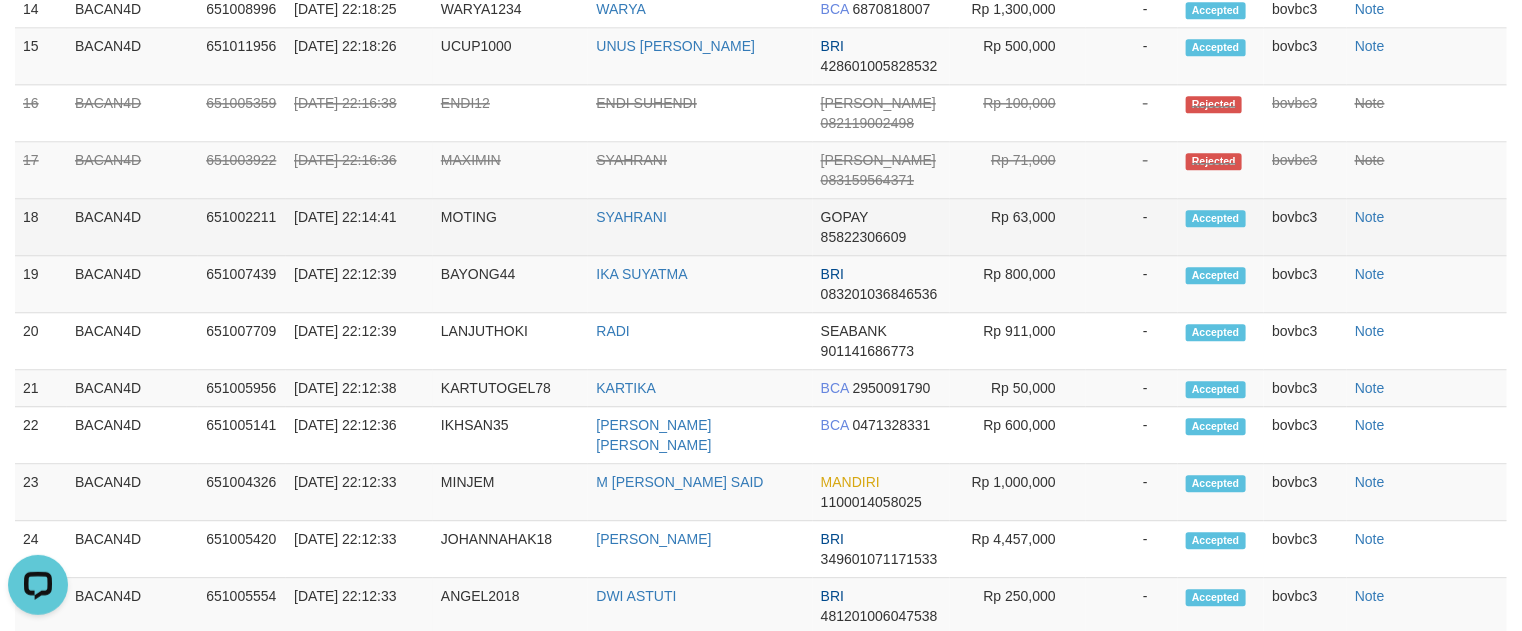 click on "MOTING" at bounding box center (510, 227) 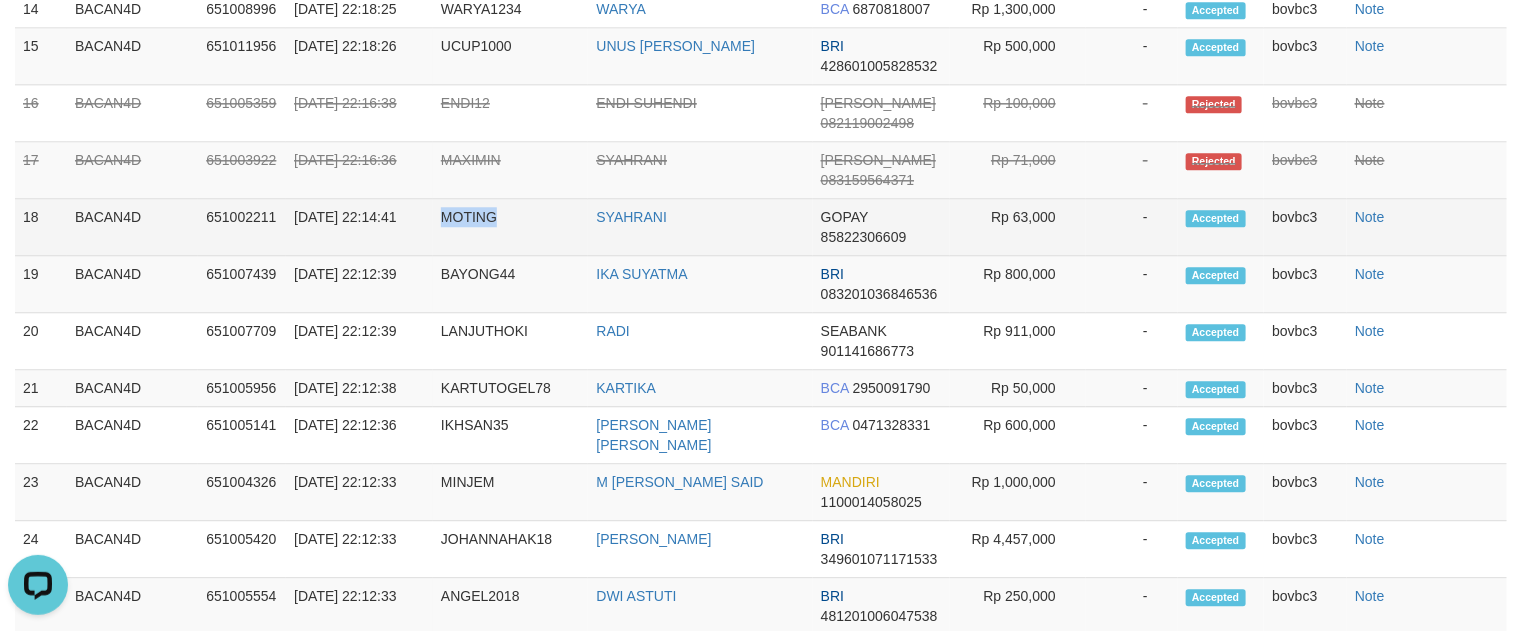 click on "MOTING" at bounding box center (510, 227) 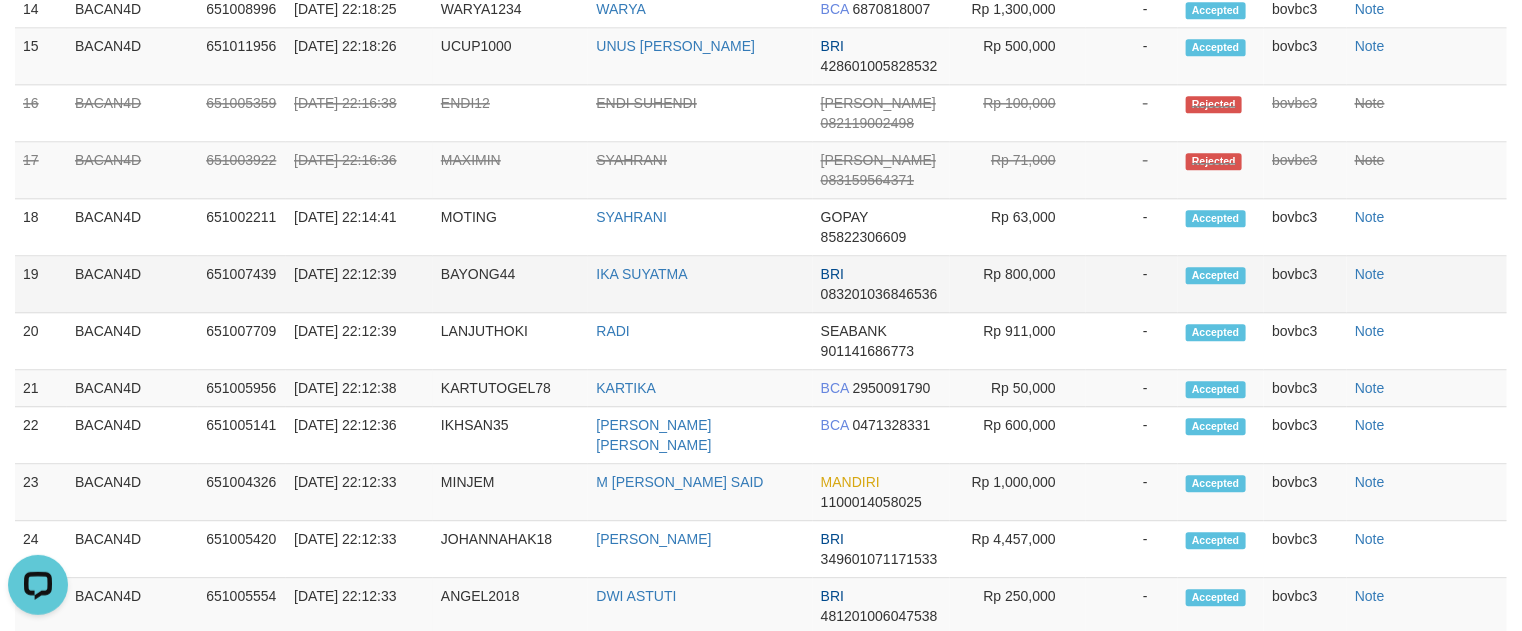 click on "BAYONG44" at bounding box center (510, 284) 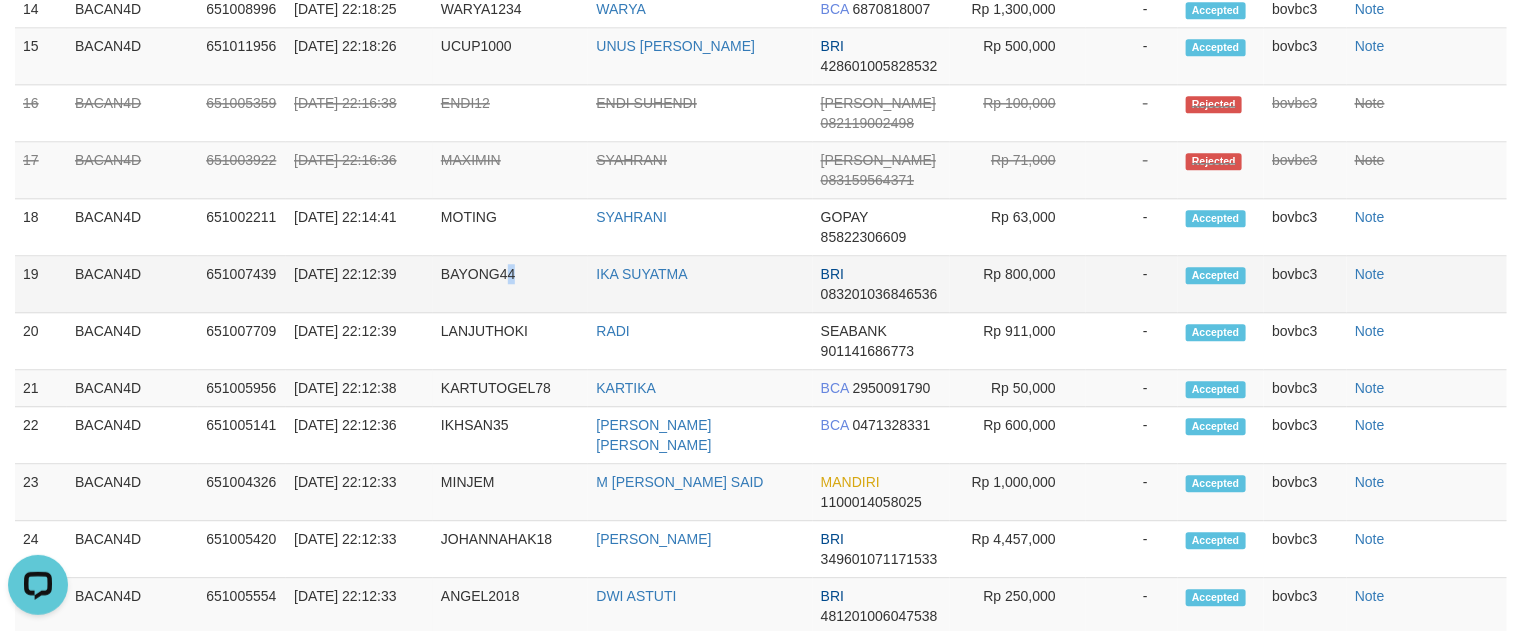 click on "BAYONG44" at bounding box center (510, 284) 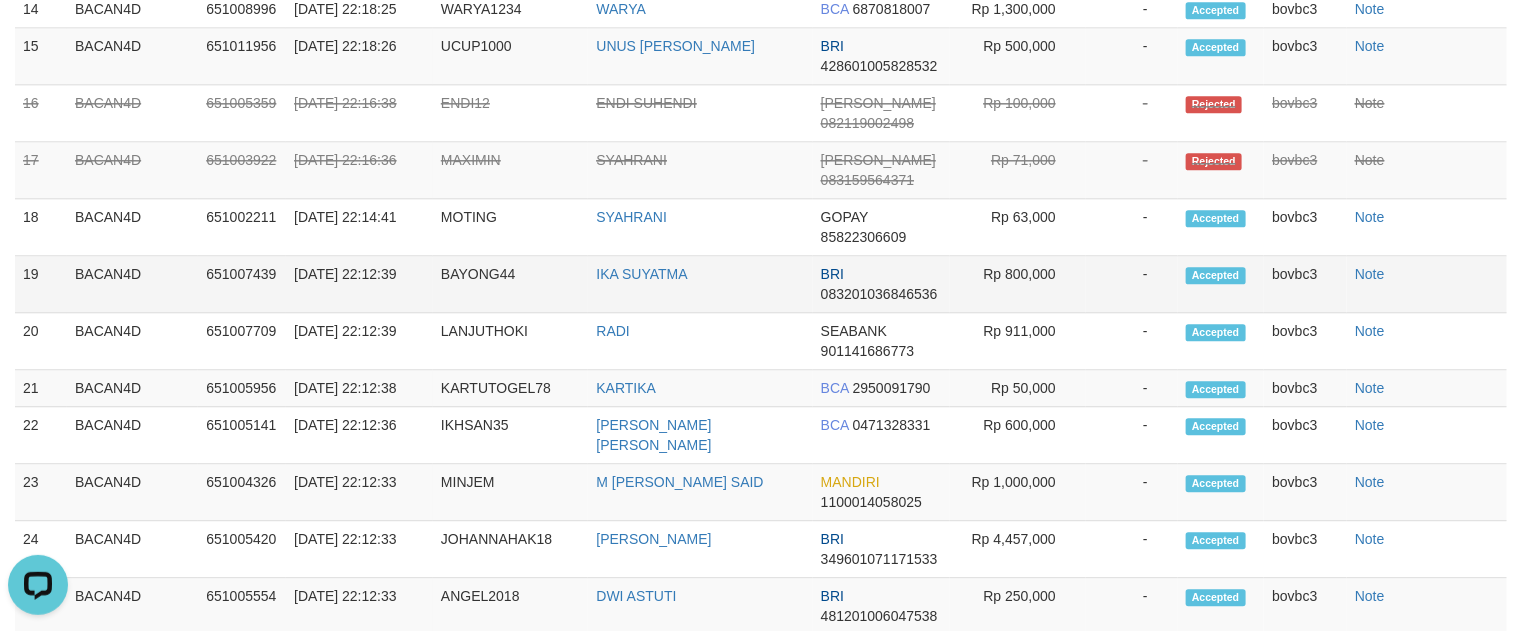 click on "BAYONG44" at bounding box center [510, 284] 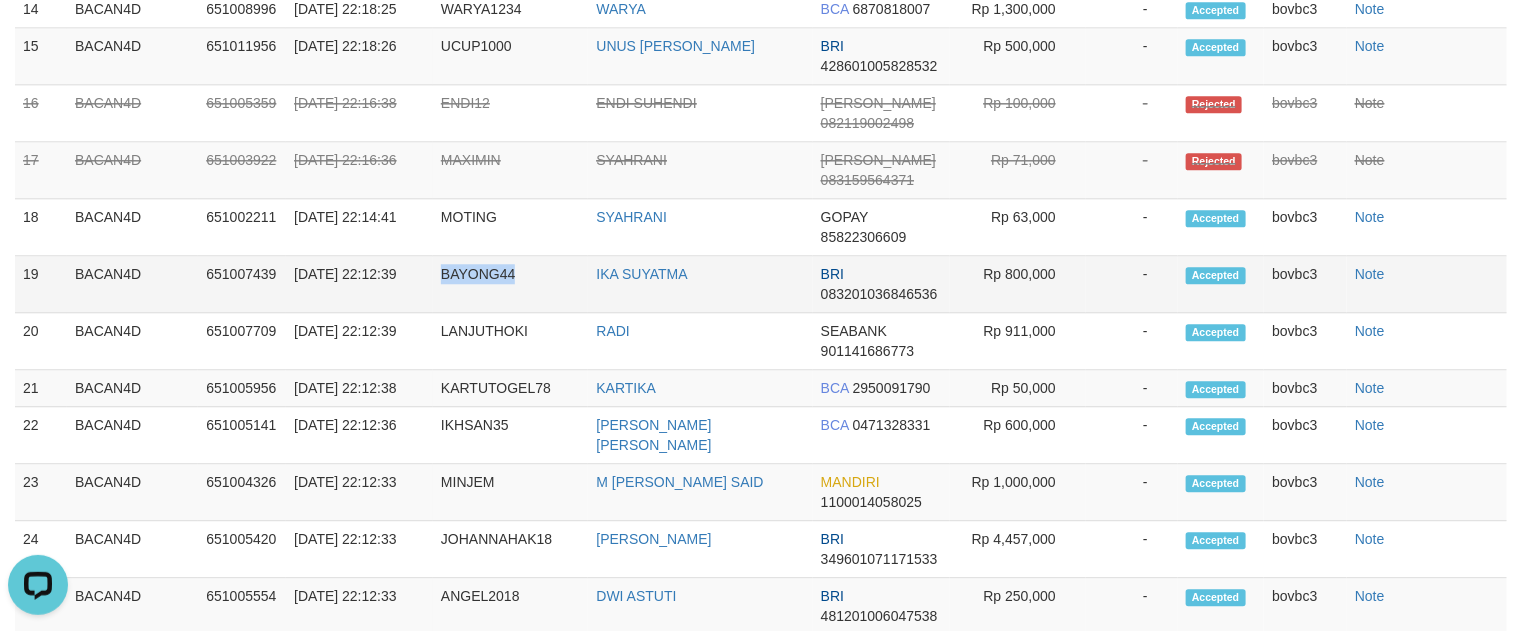 click on "BAYONG44" at bounding box center [510, 284] 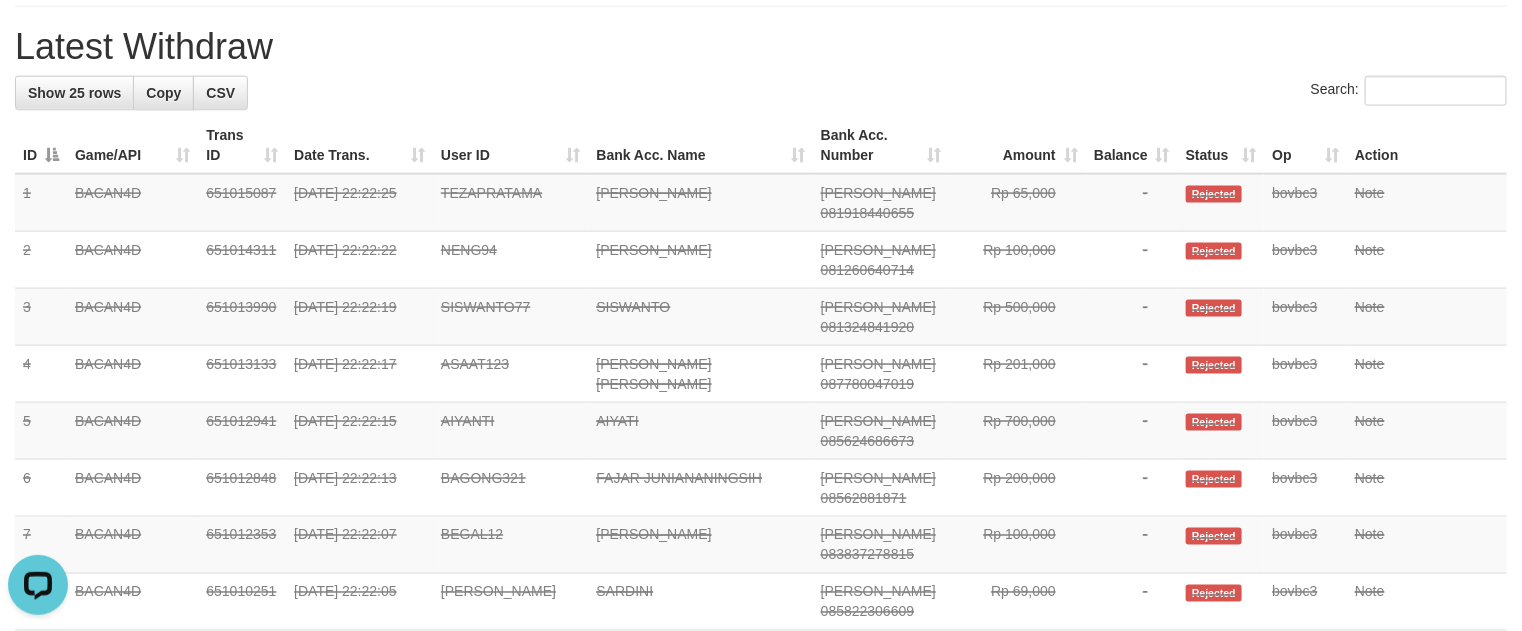 scroll, scrollTop: 889, scrollLeft: 0, axis: vertical 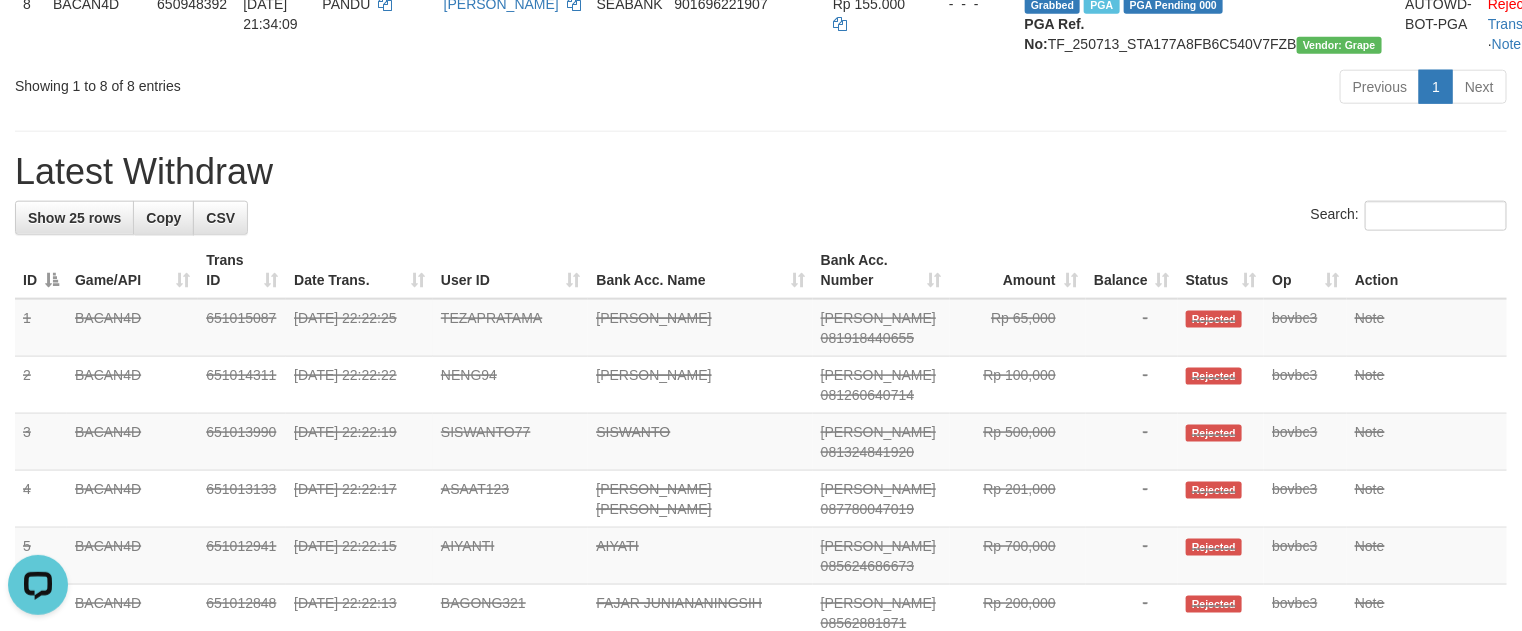 click on "**********" at bounding box center (761, 490) 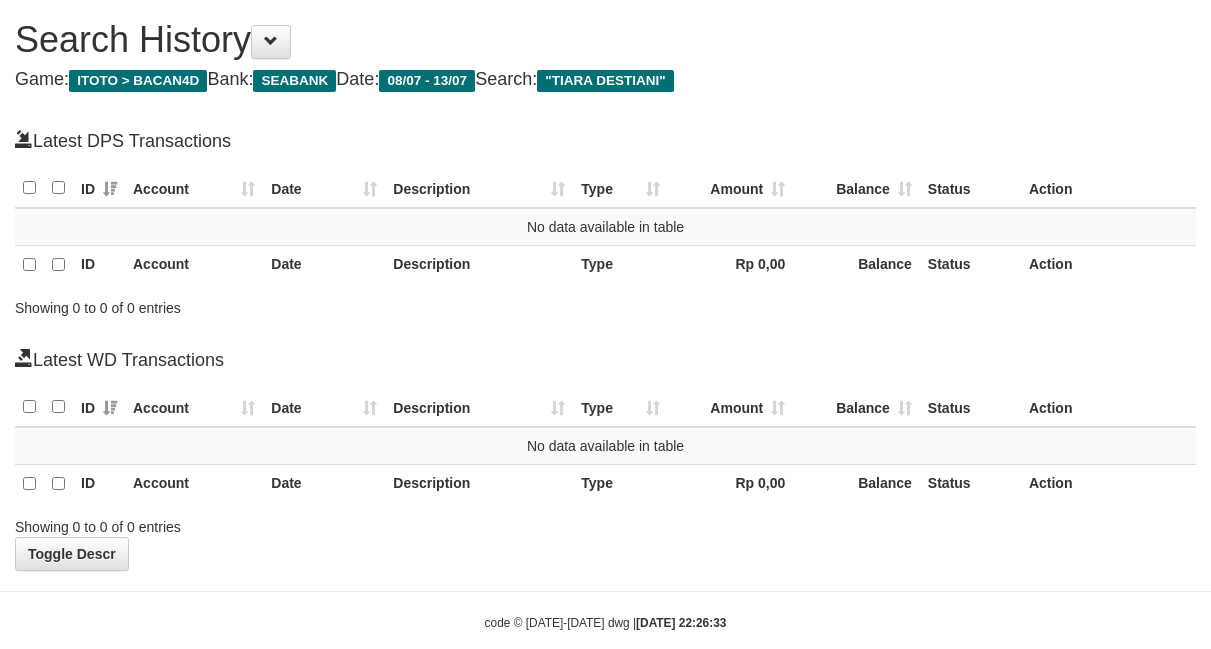 scroll, scrollTop: 0, scrollLeft: 0, axis: both 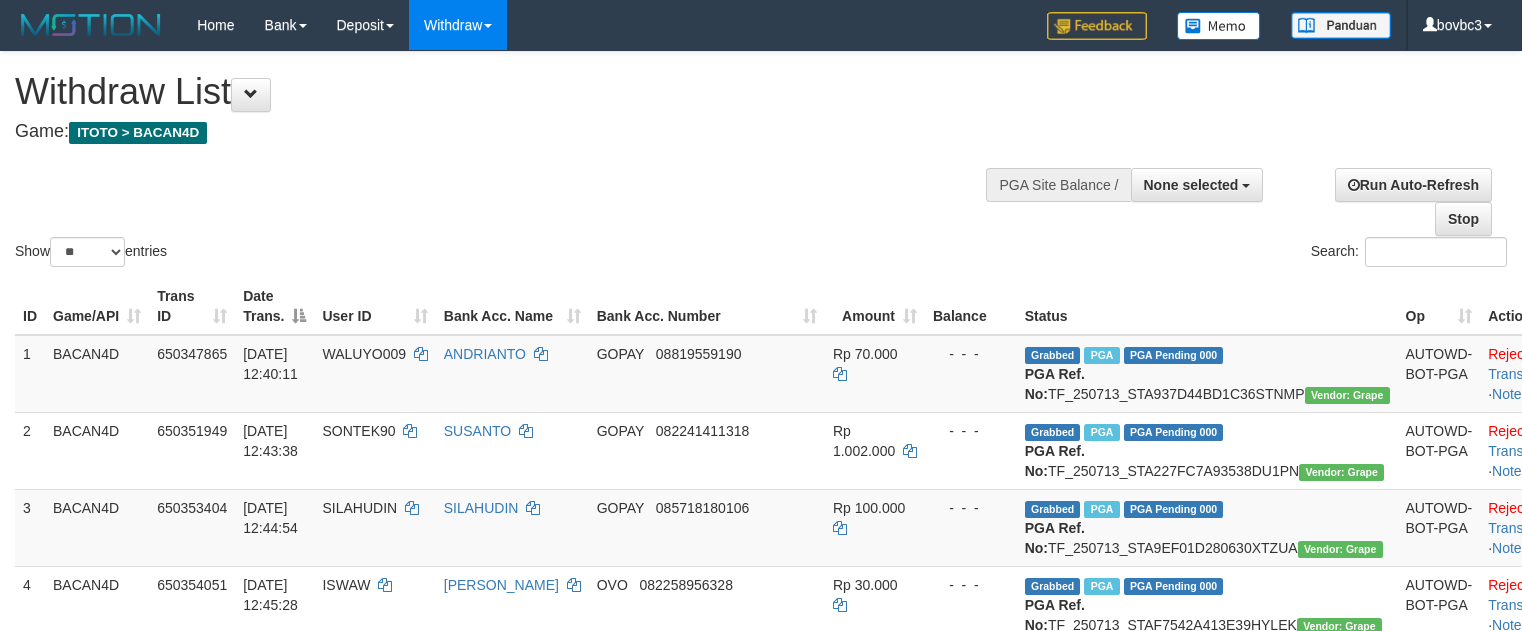 select 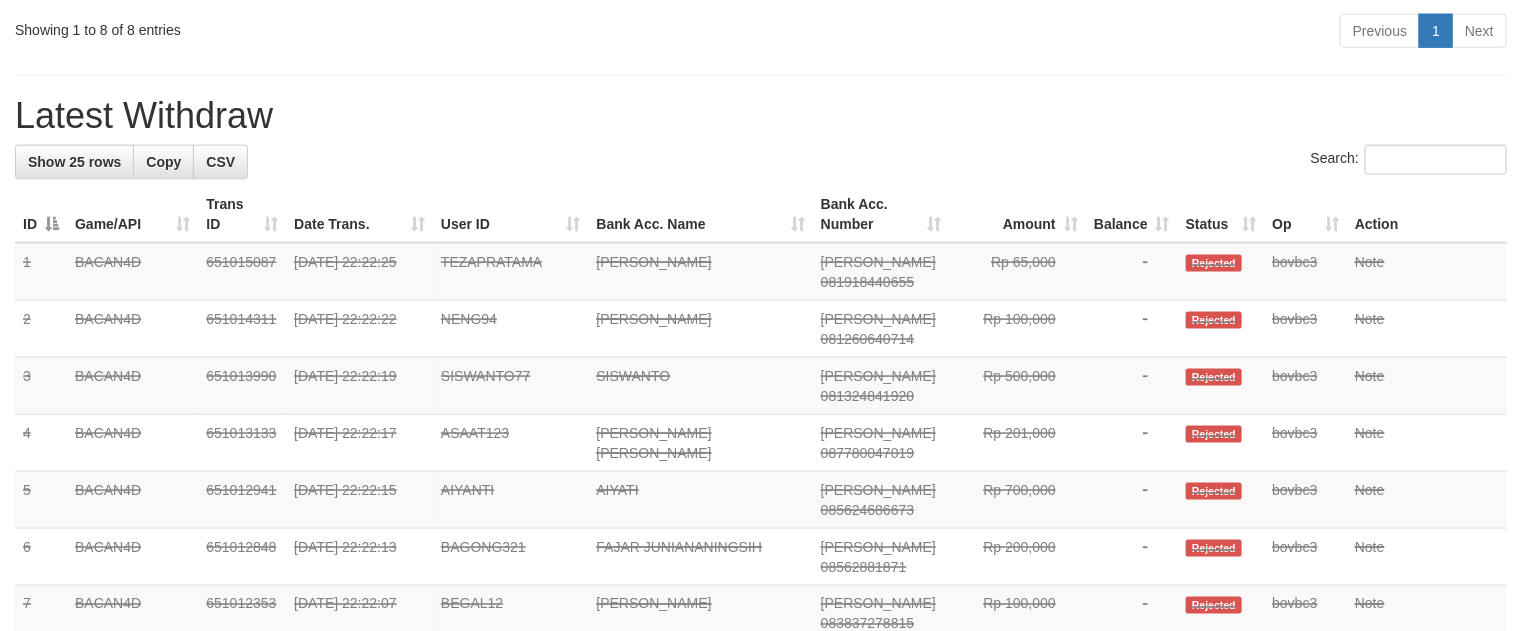 scroll, scrollTop: 889, scrollLeft: 0, axis: vertical 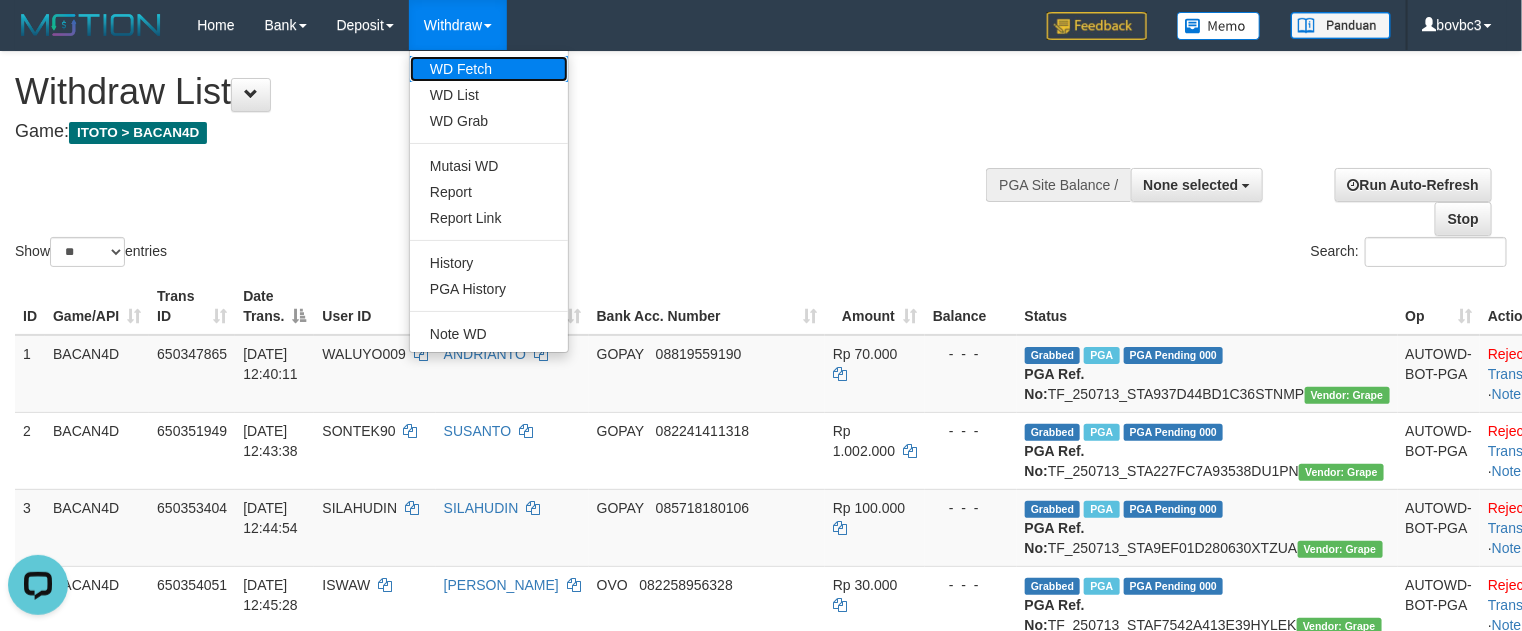 click on "WD Fetch" at bounding box center [489, 69] 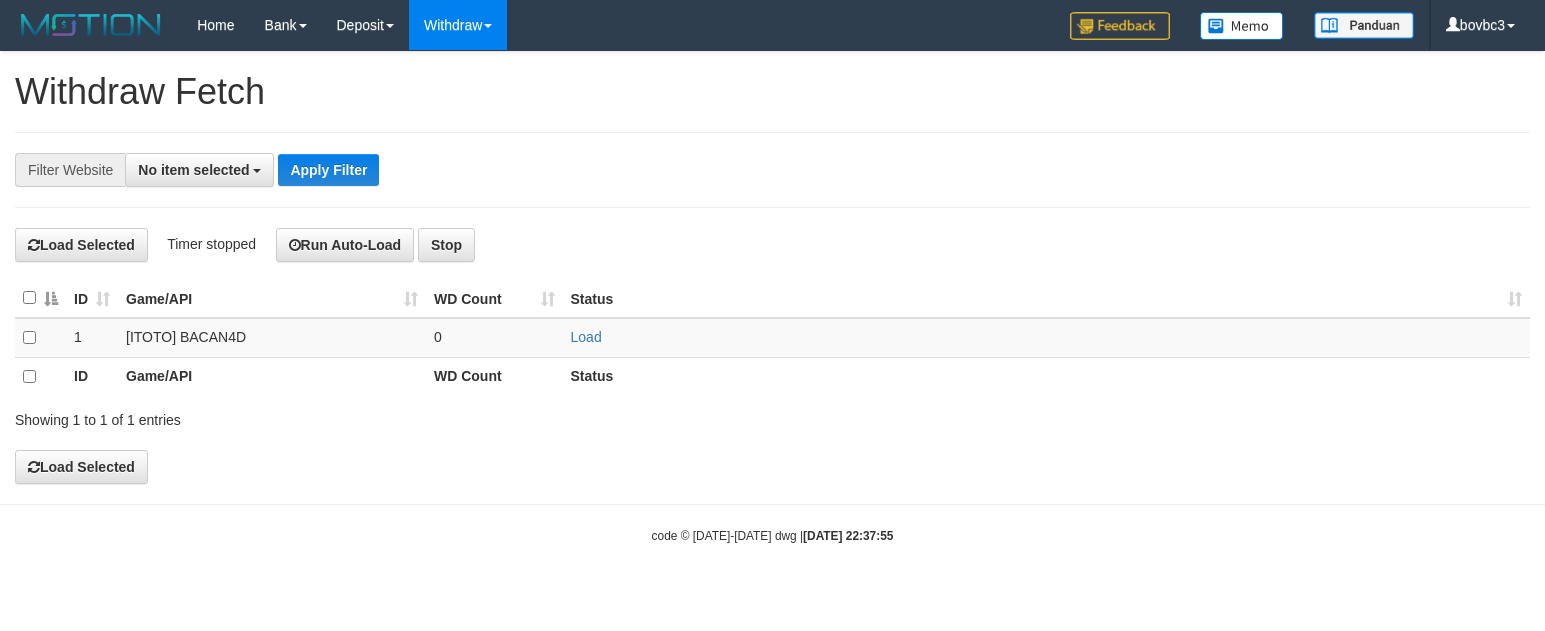 select 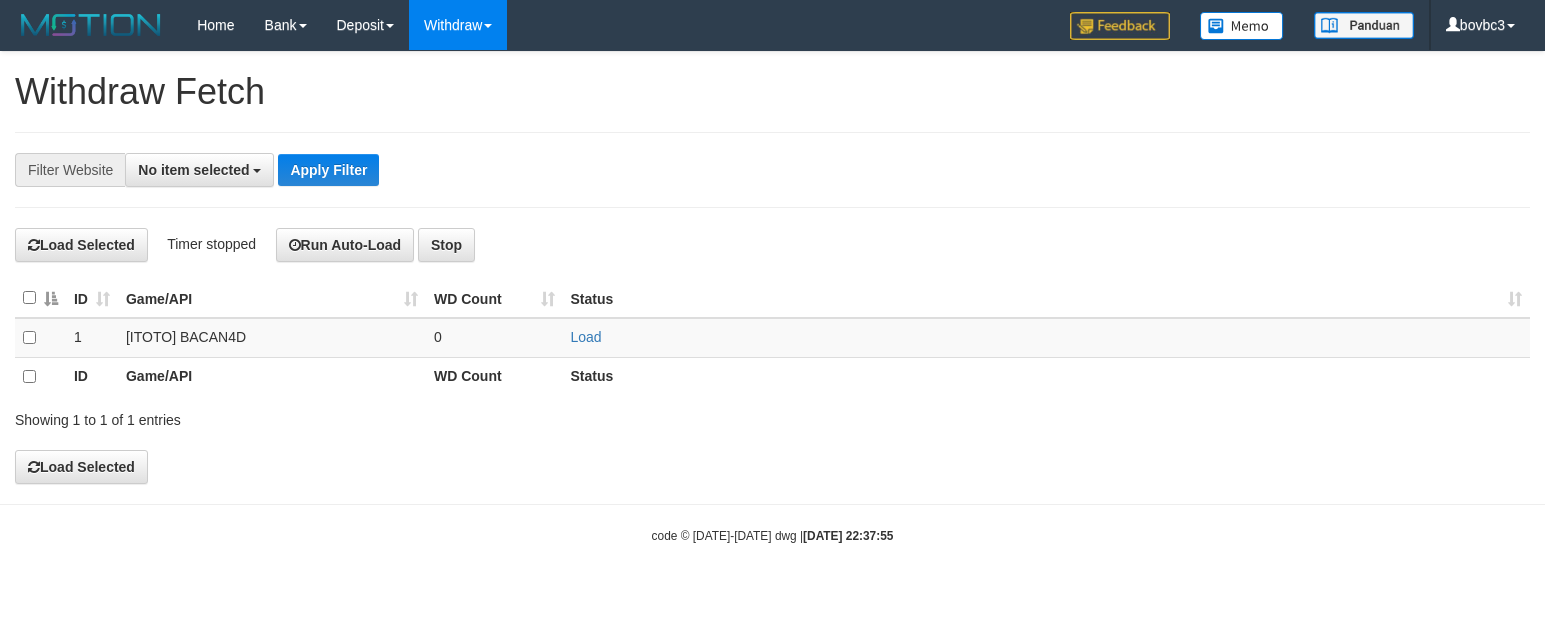 scroll, scrollTop: 0, scrollLeft: 0, axis: both 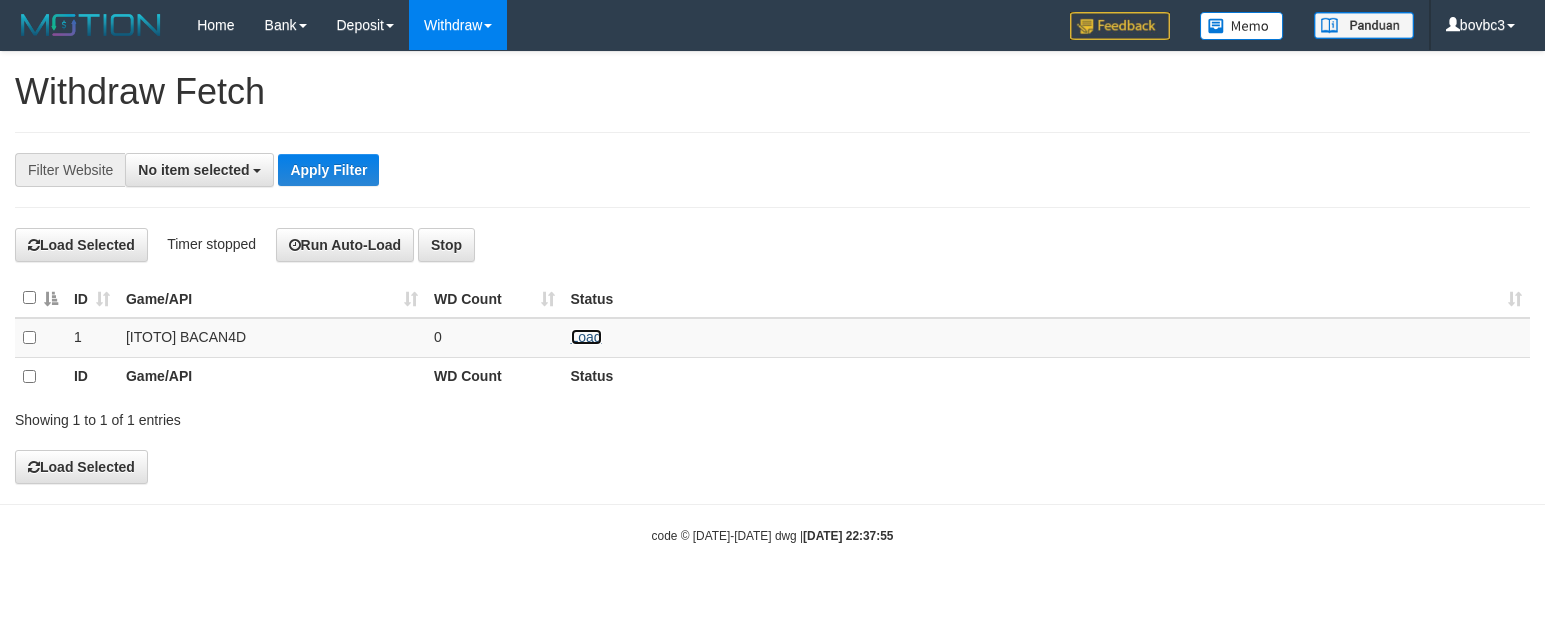 drag, startPoint x: 591, startPoint y: 340, endPoint x: 577, endPoint y: 300, distance: 42.379242 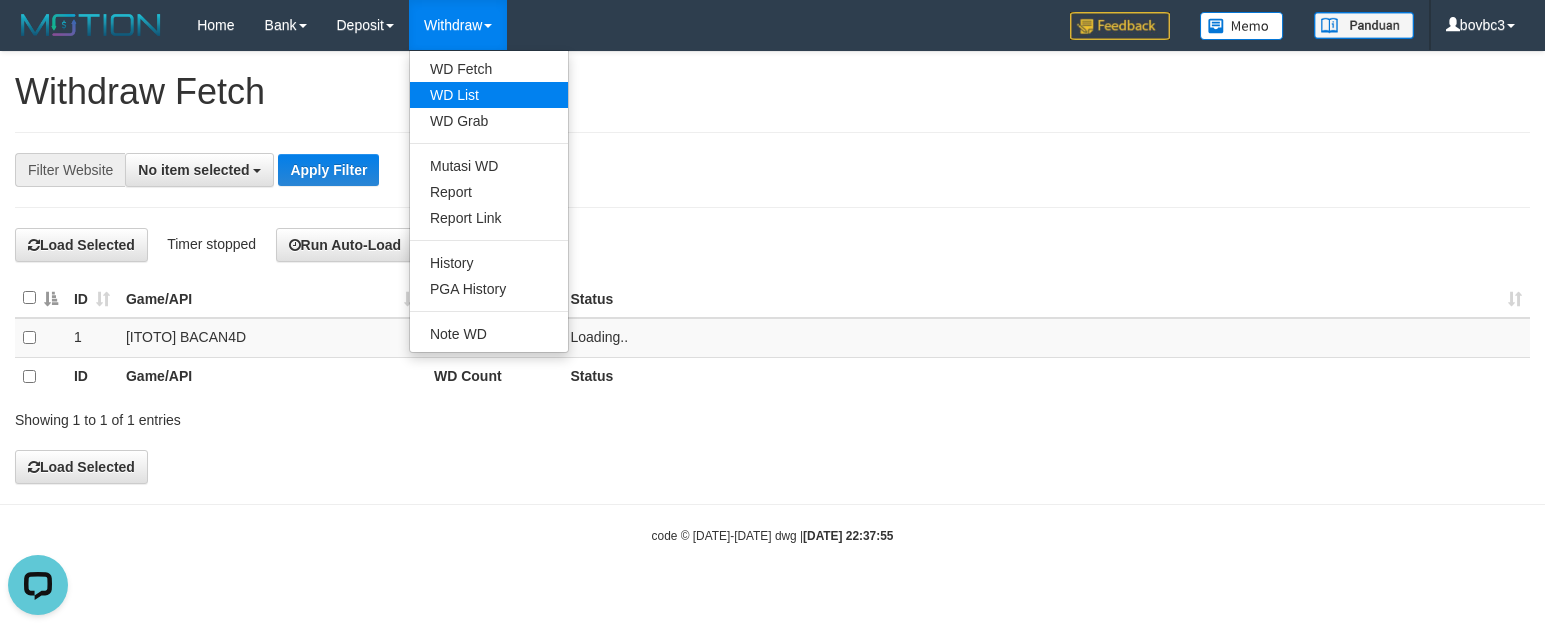 scroll, scrollTop: 0, scrollLeft: 0, axis: both 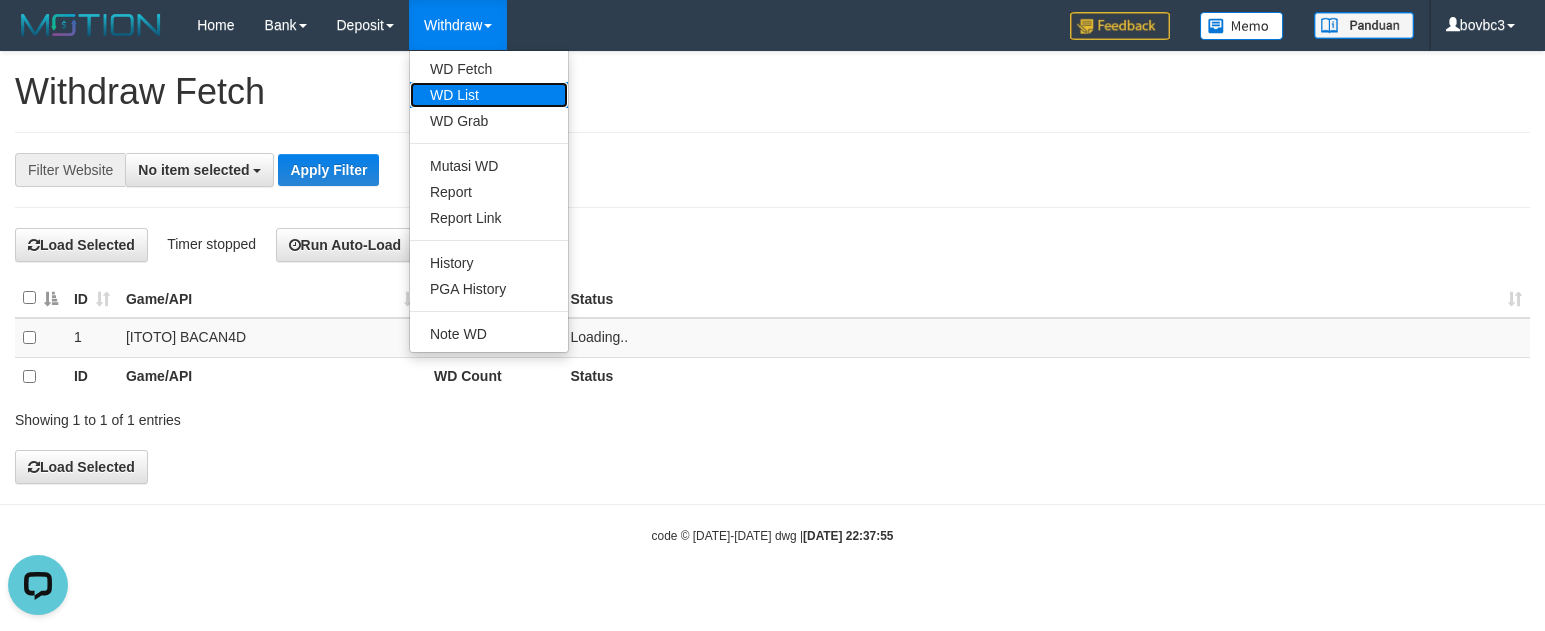 click on "WD List" at bounding box center [489, 95] 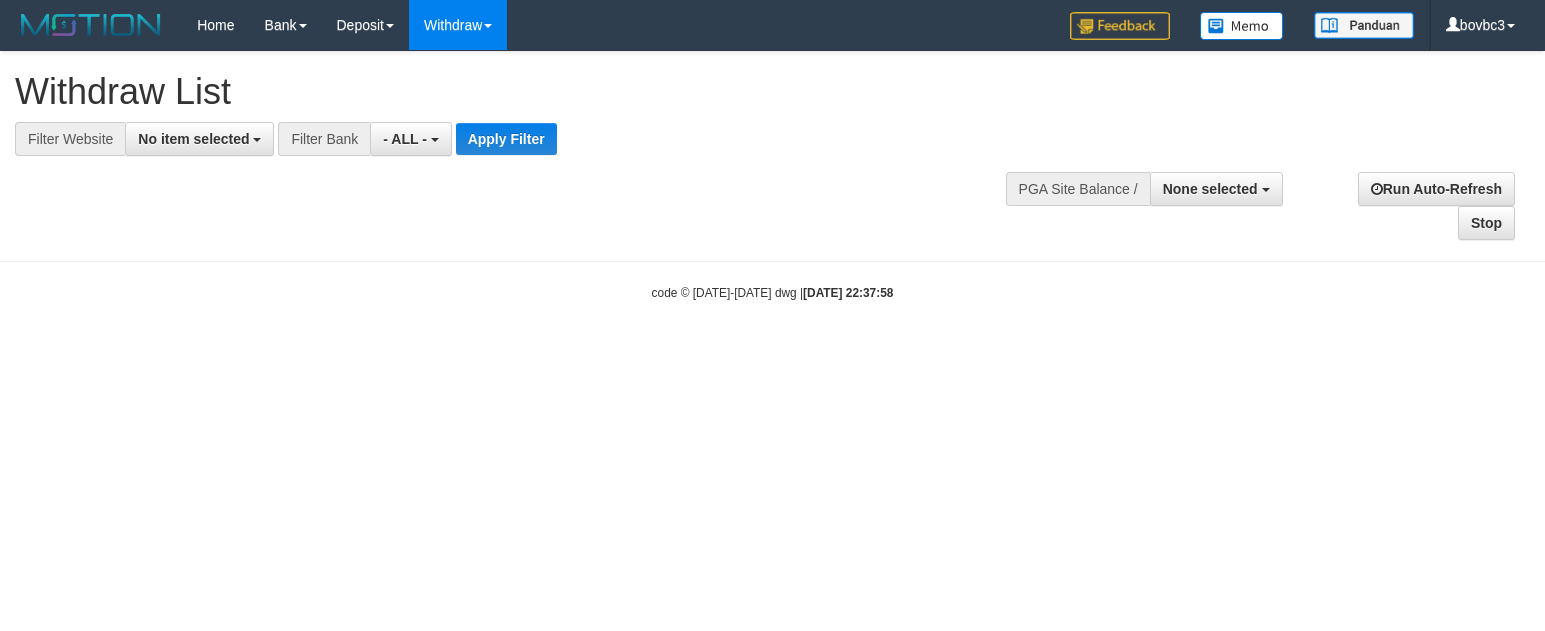 select 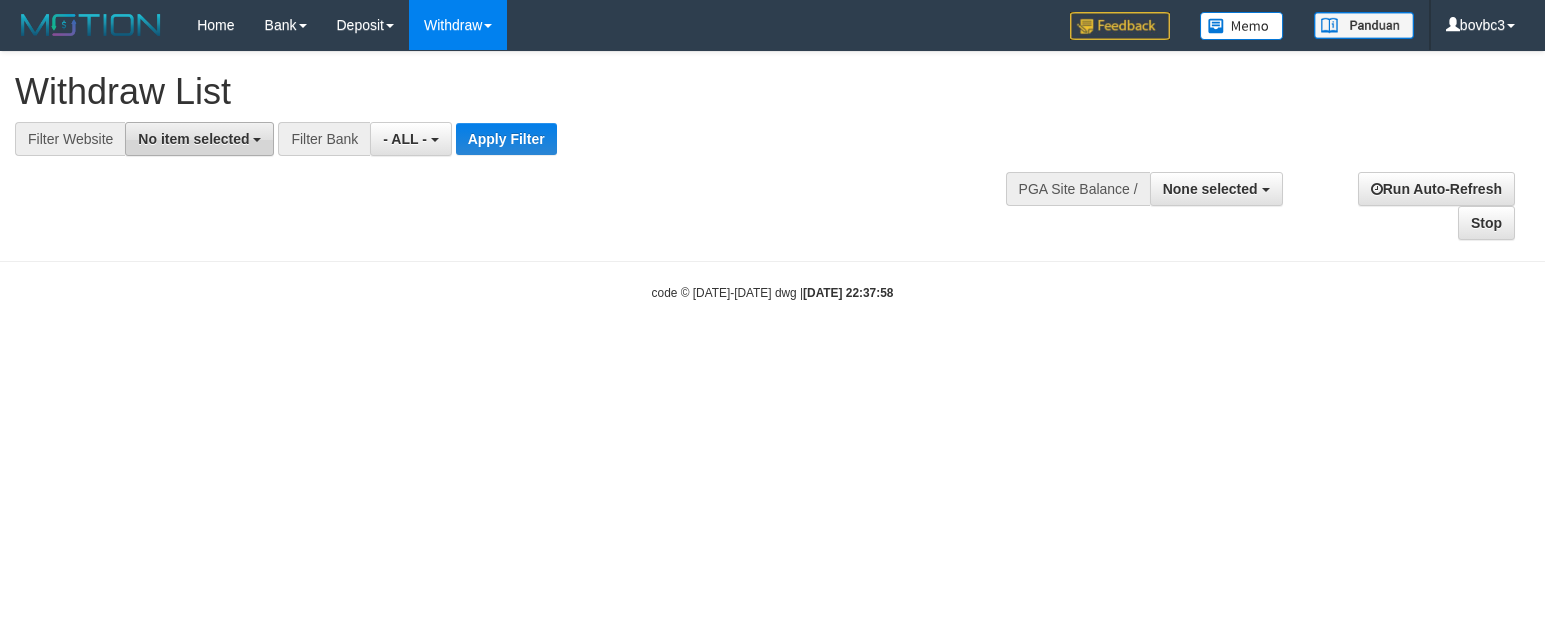 click on "No item selected" at bounding box center (193, 139) 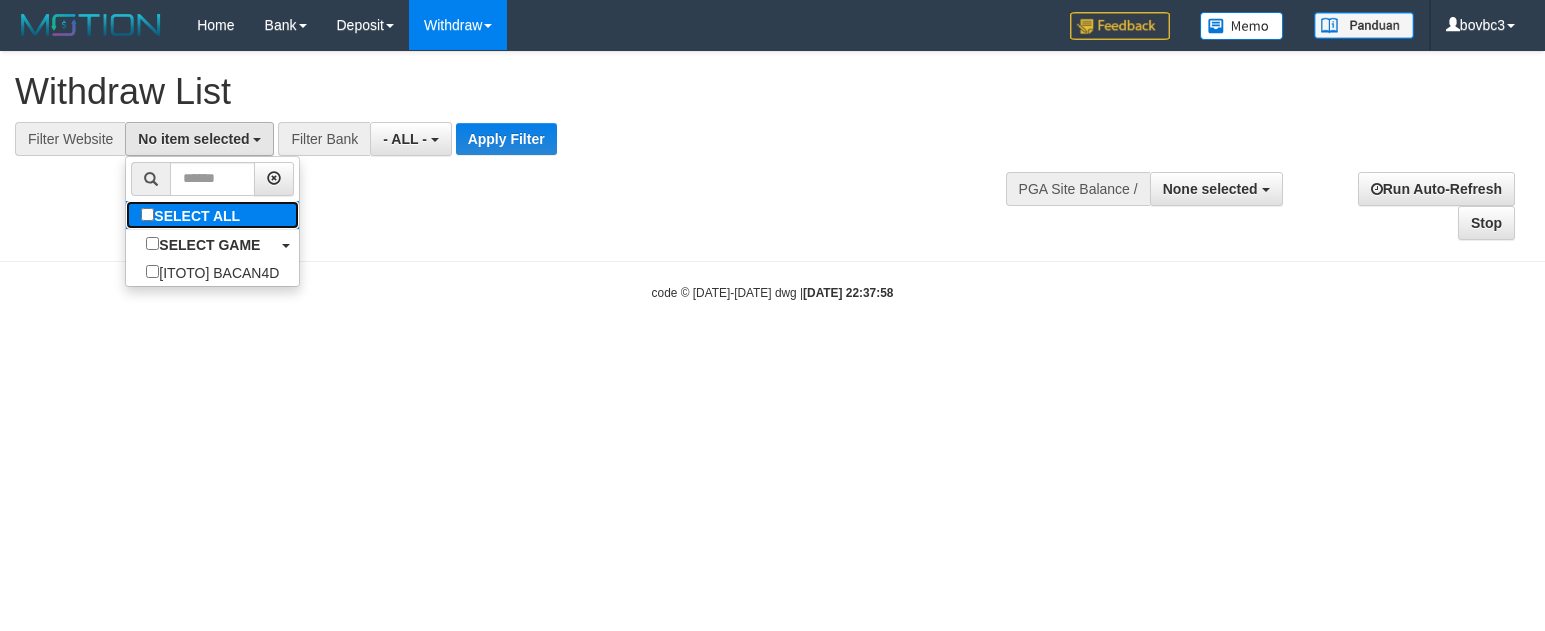 click on "SELECT ALL" at bounding box center (193, 215) 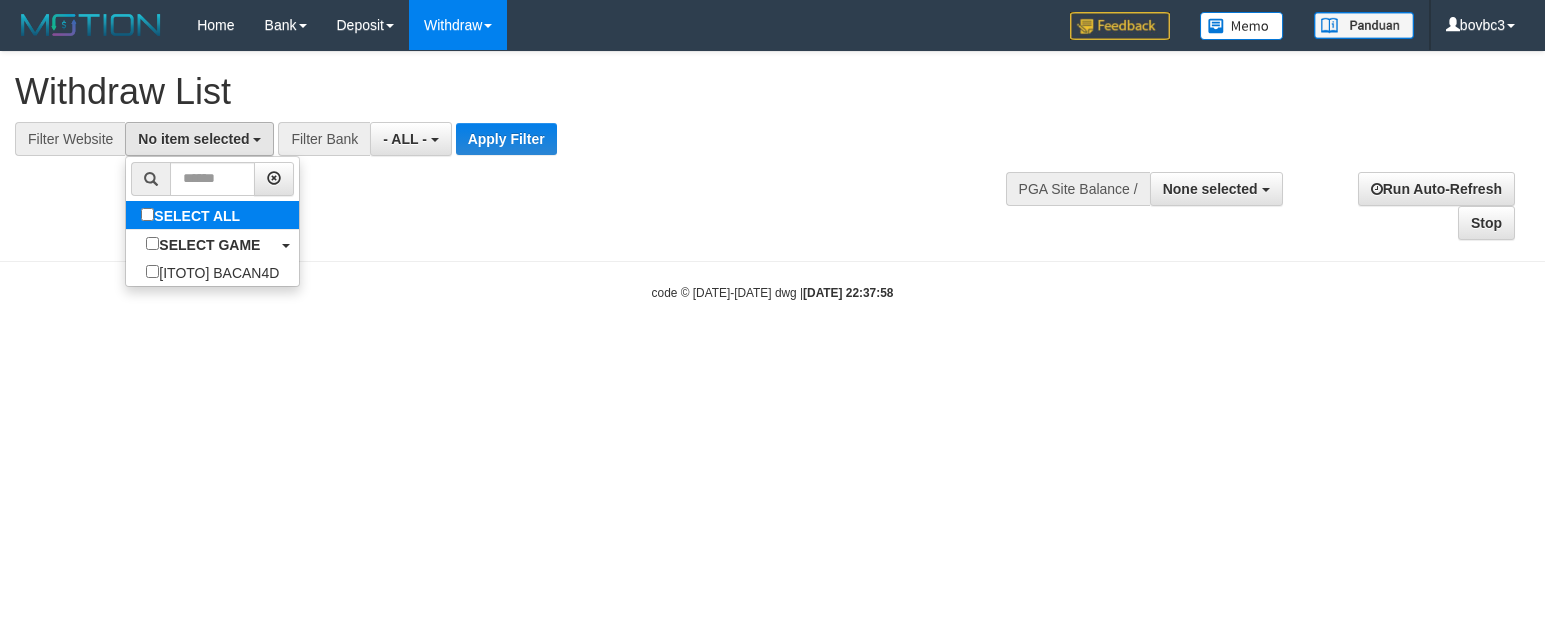 select on "****" 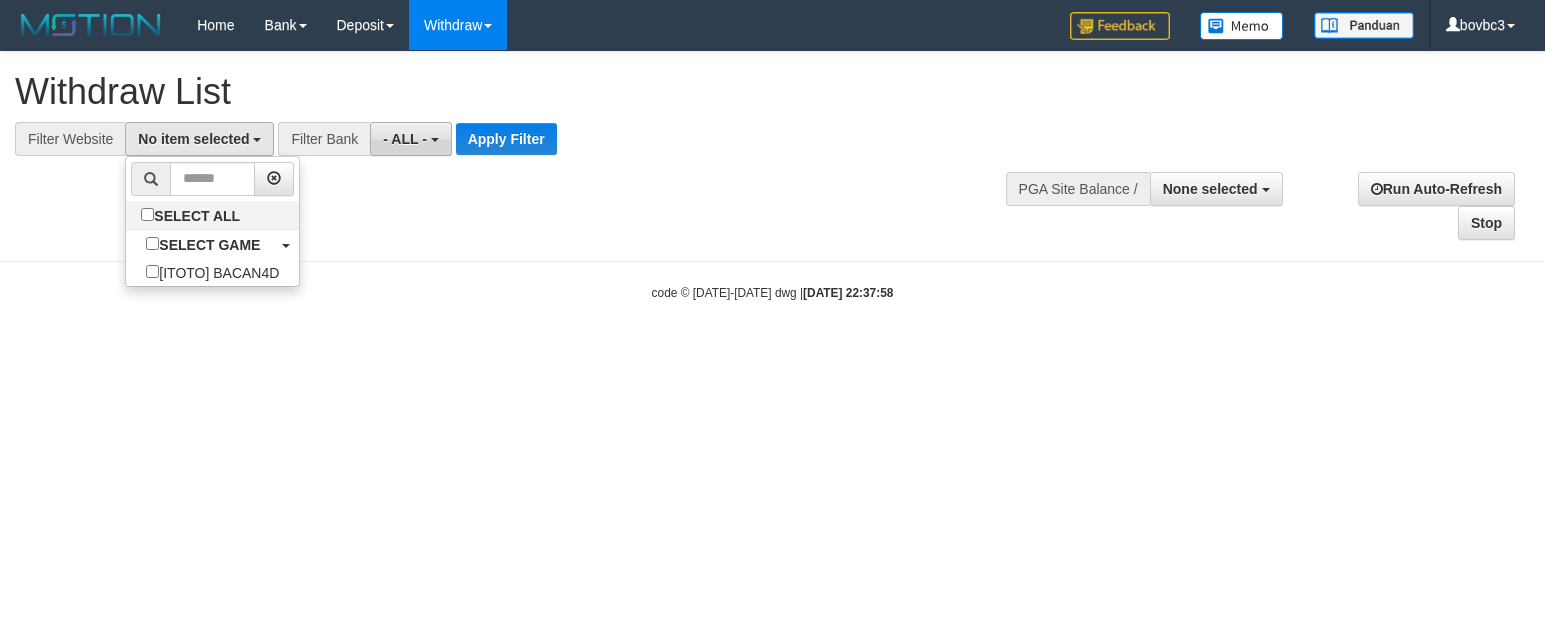 scroll, scrollTop: 18, scrollLeft: 0, axis: vertical 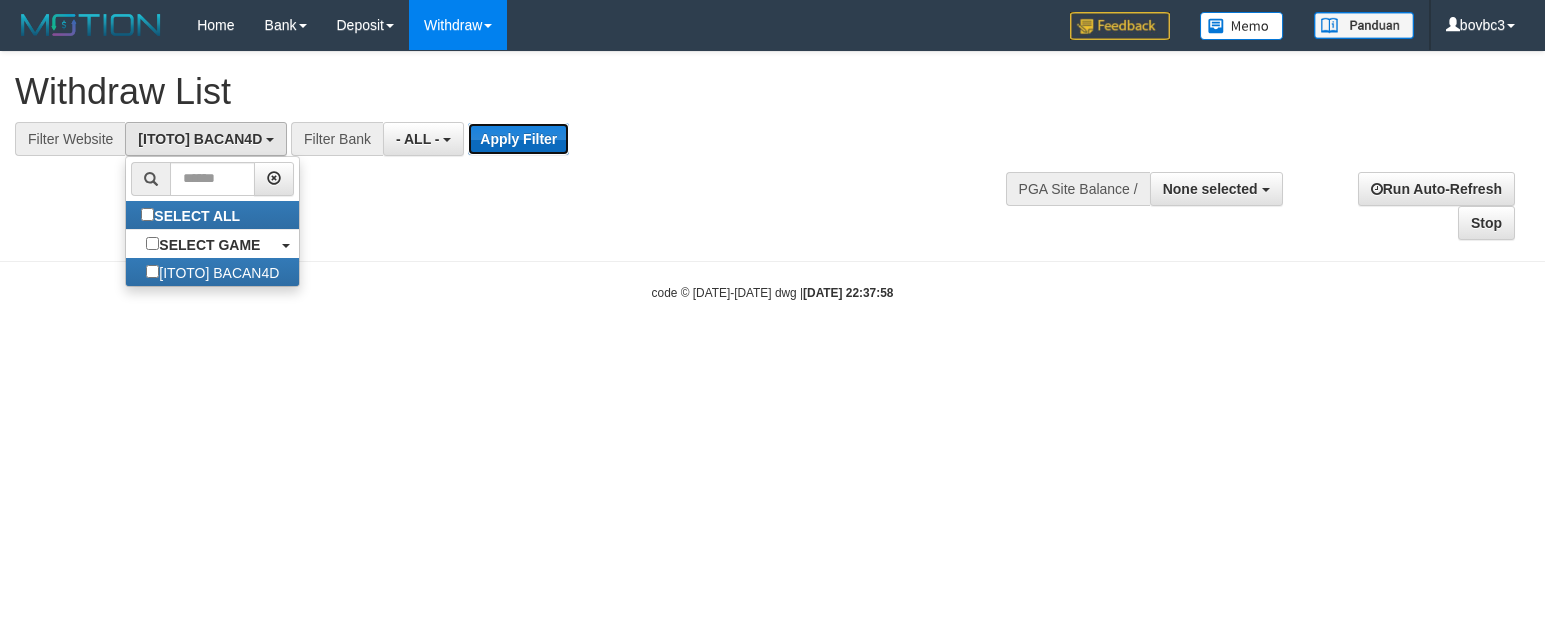 click on "Apply Filter" at bounding box center (518, 139) 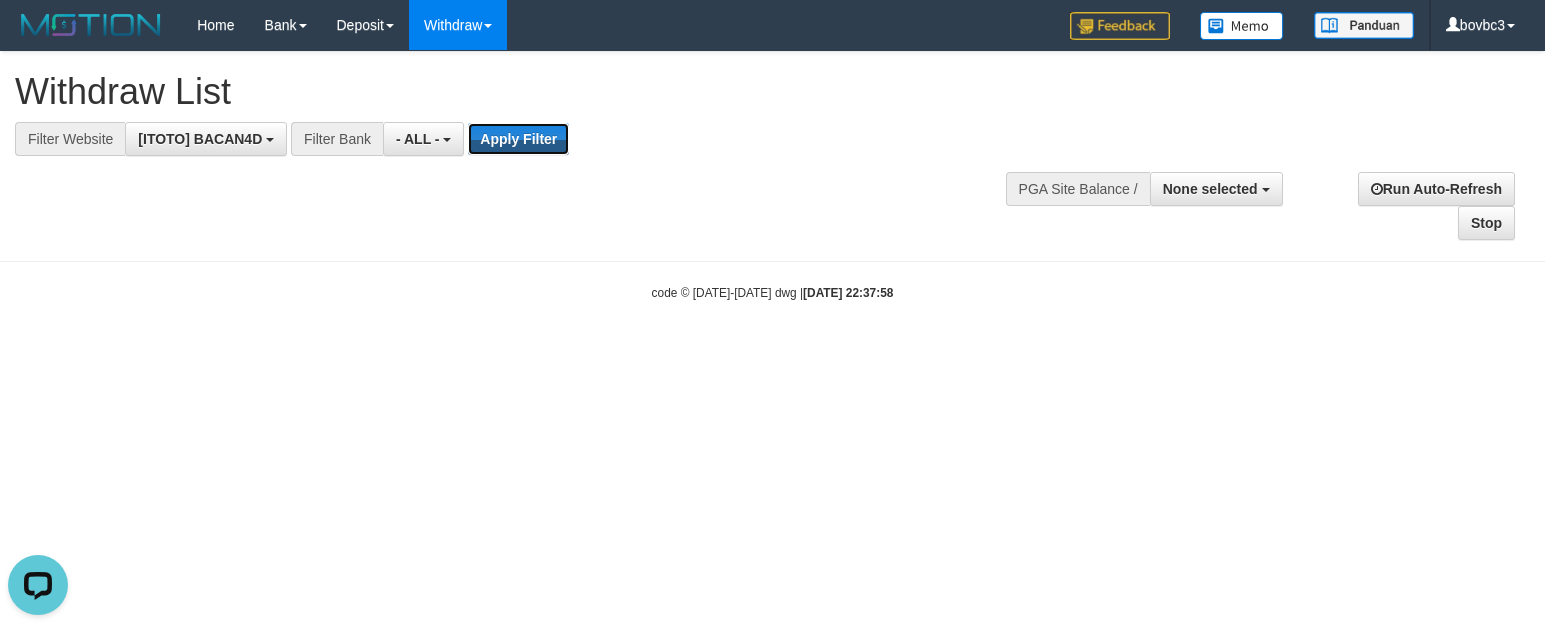 scroll, scrollTop: 0, scrollLeft: 0, axis: both 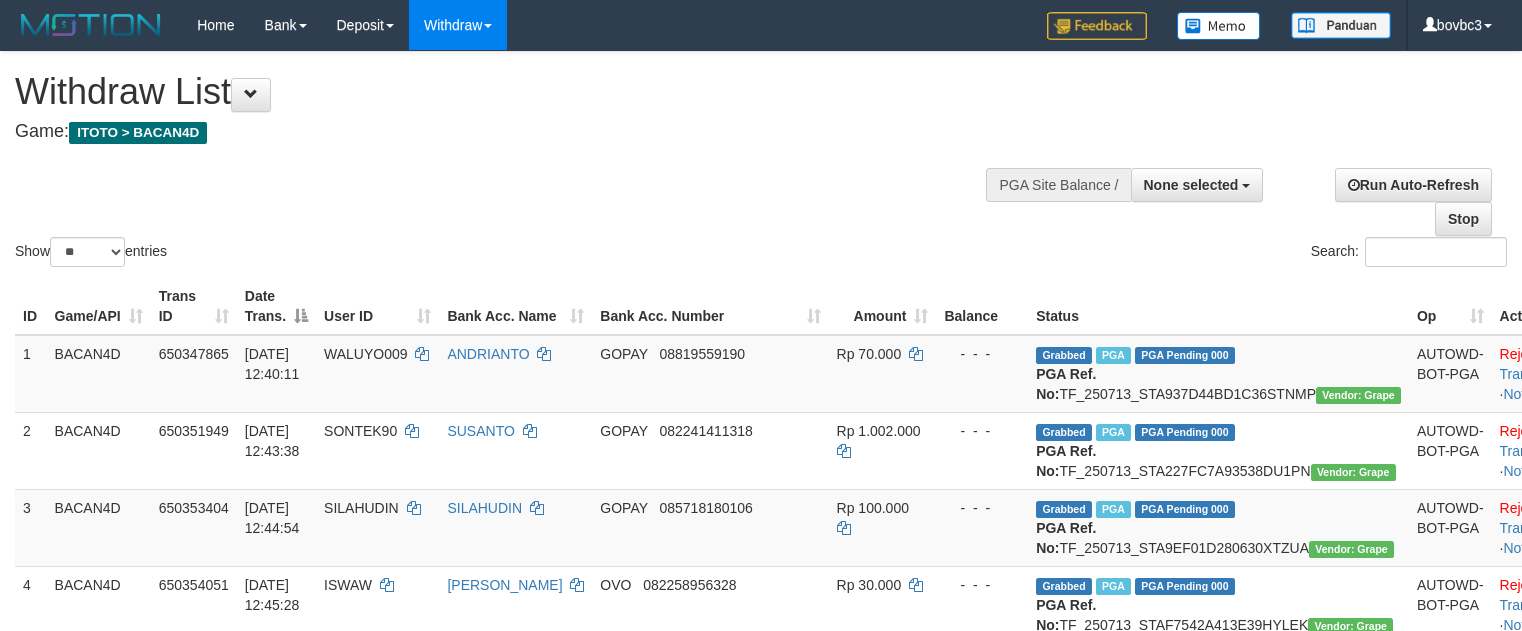select 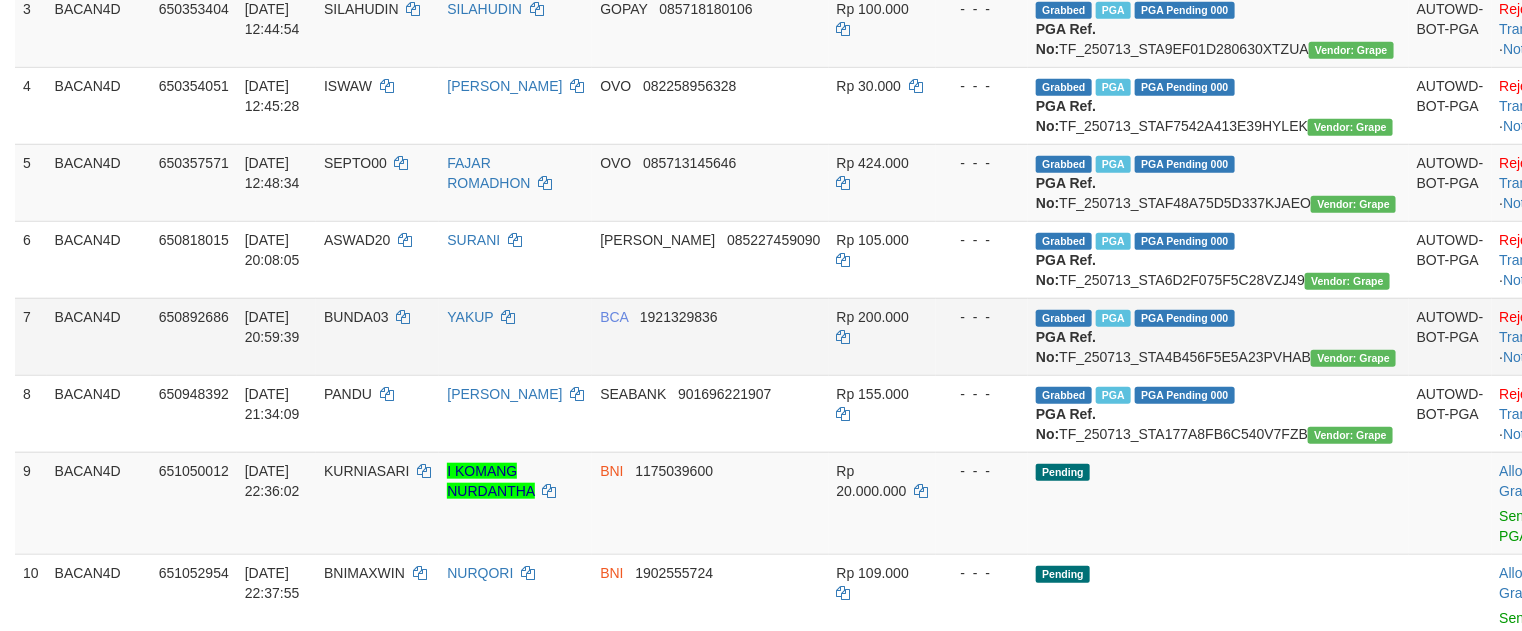 scroll, scrollTop: 750, scrollLeft: 0, axis: vertical 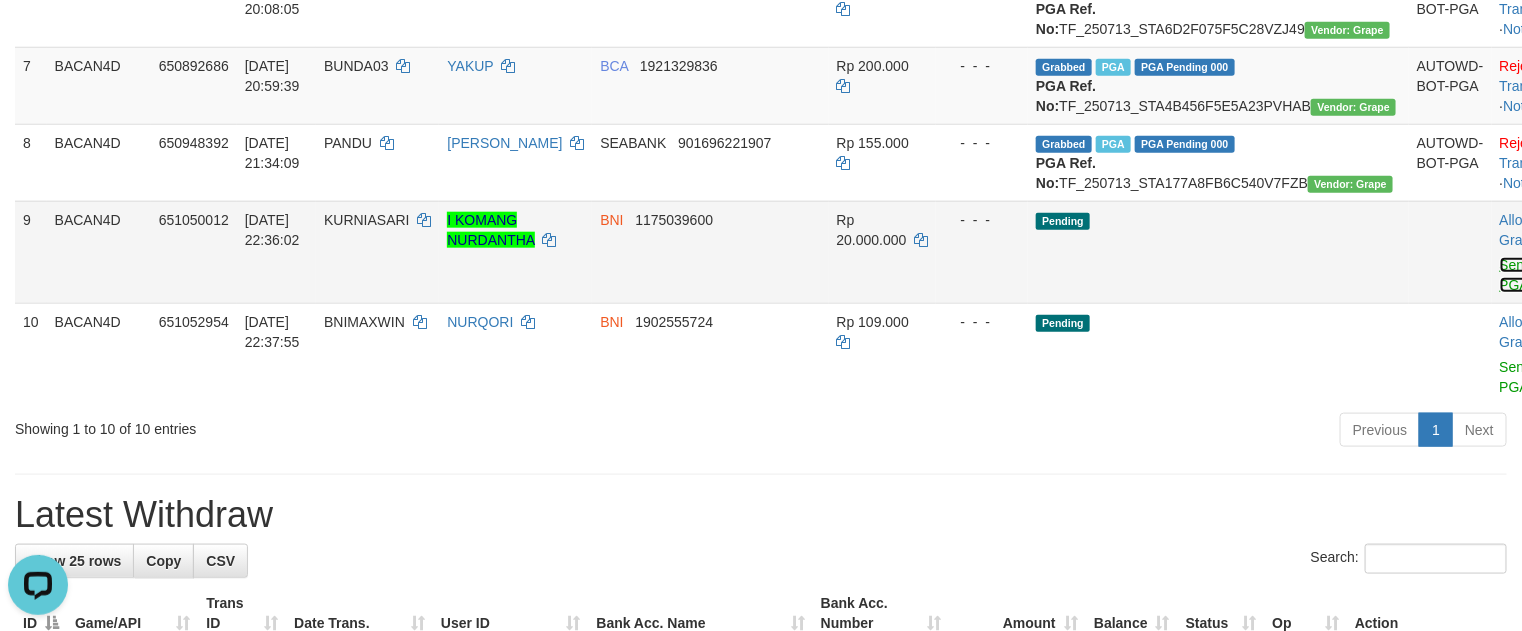 click on "Send PGA" at bounding box center [1516, 275] 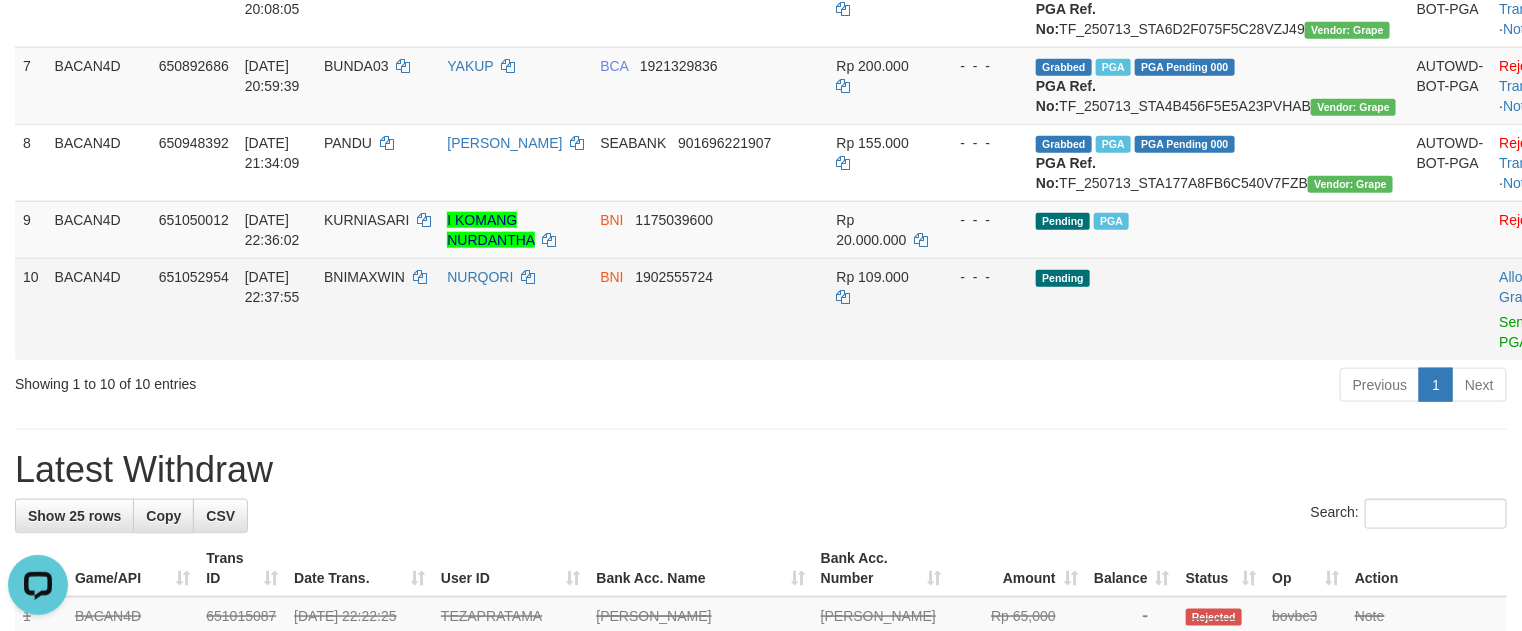 scroll, scrollTop: 900, scrollLeft: 0, axis: vertical 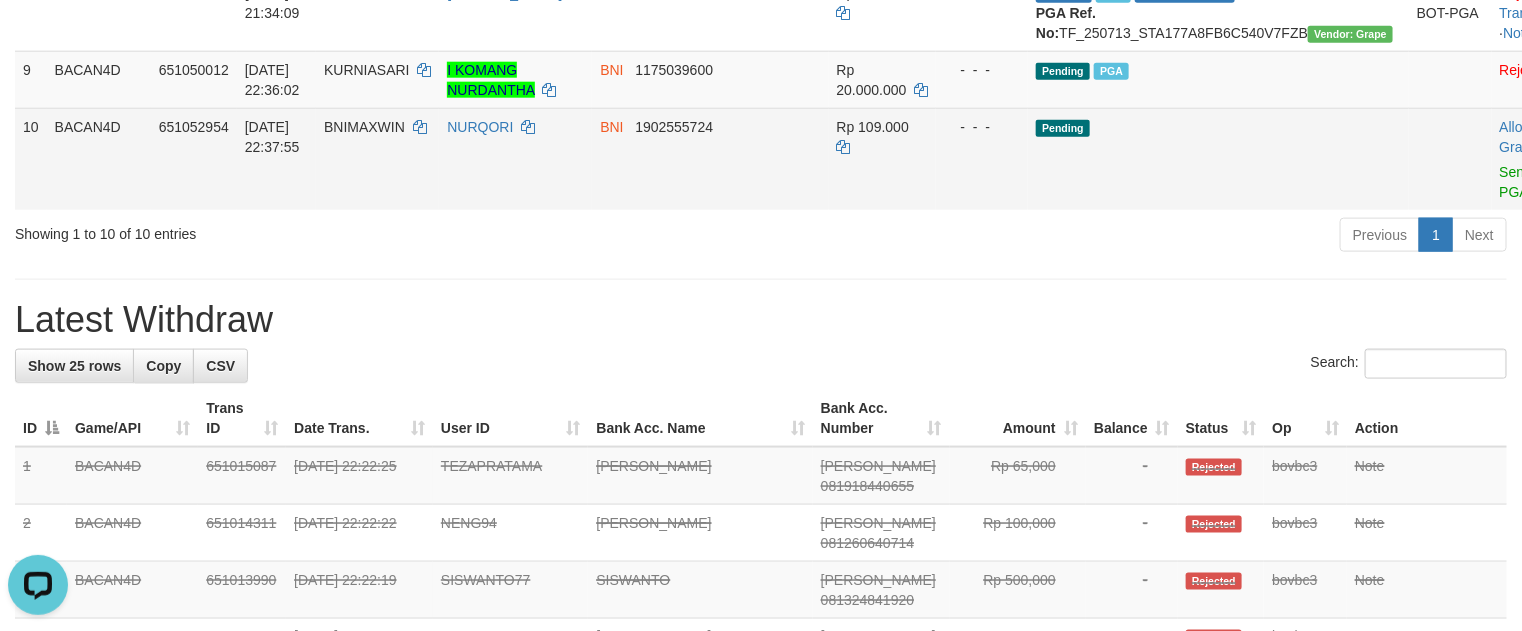 click on "Reject" at bounding box center (1555, 147) 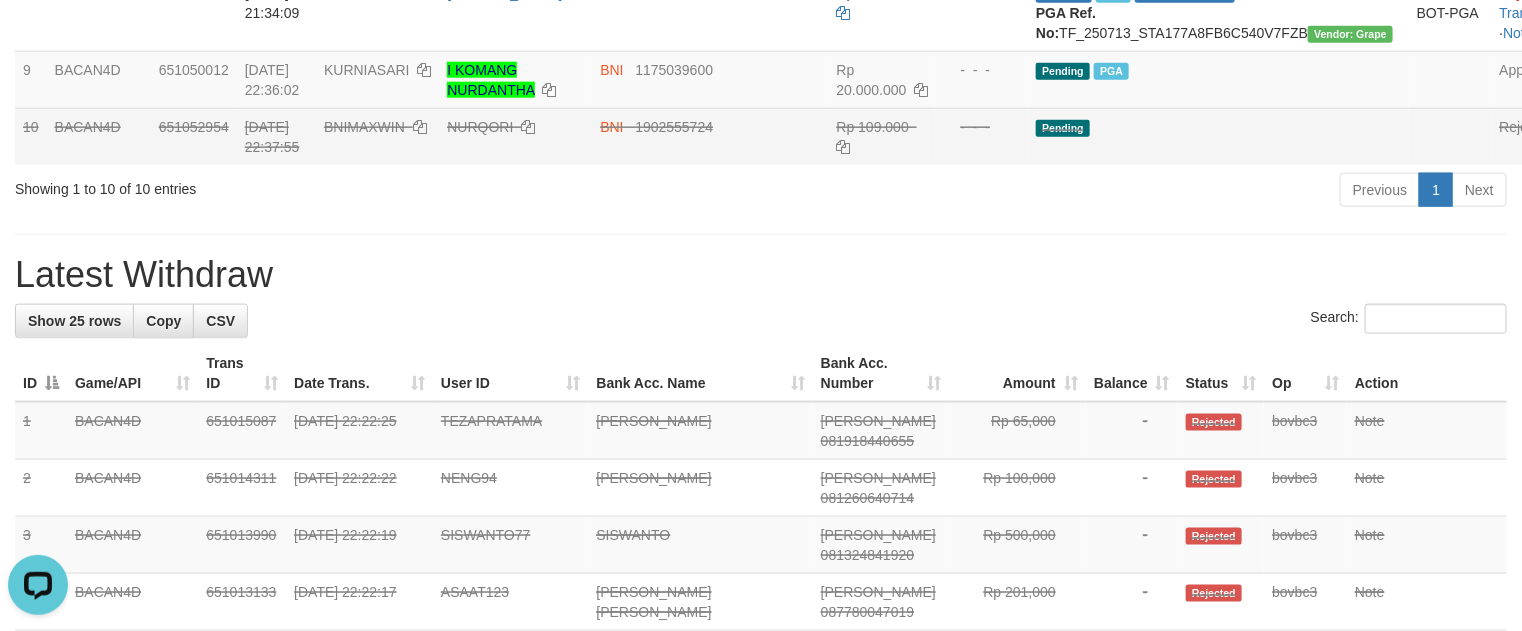 click on "Pending" at bounding box center (1218, 136) 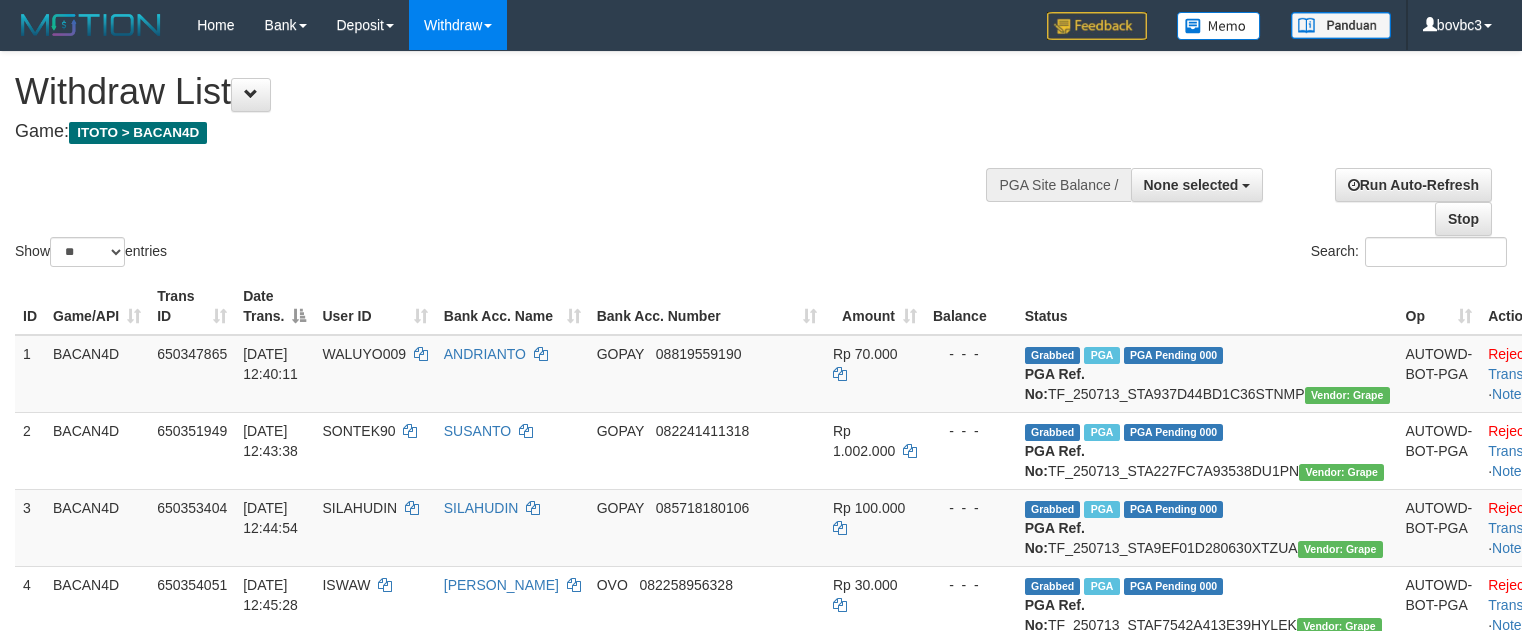 select 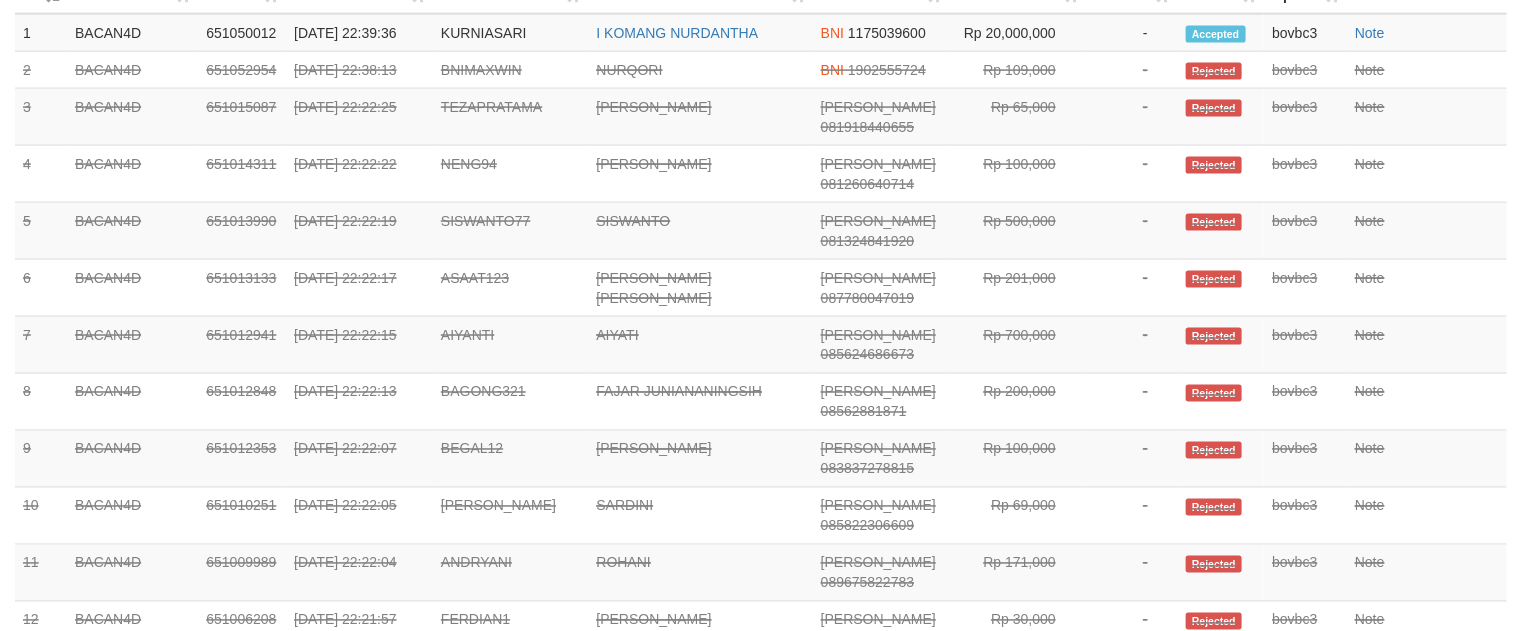 scroll, scrollTop: 900, scrollLeft: 0, axis: vertical 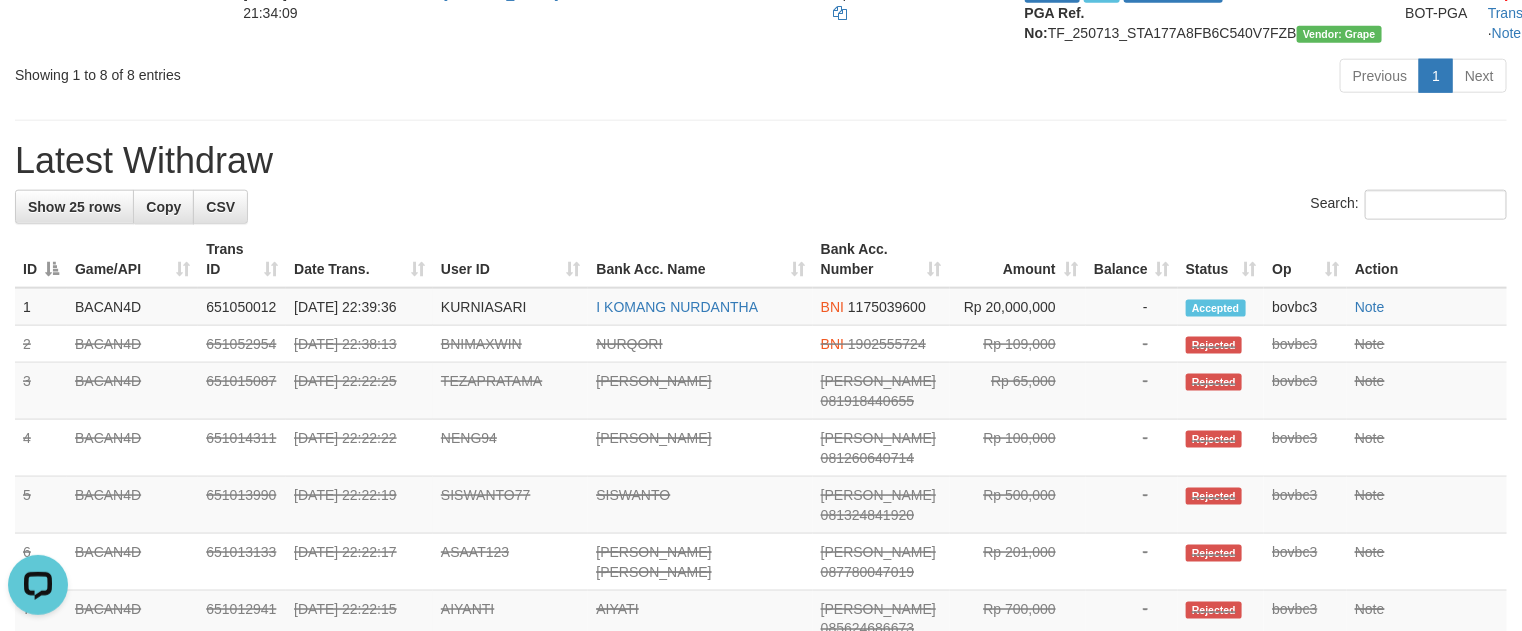 click on "**********" at bounding box center (761, 459) 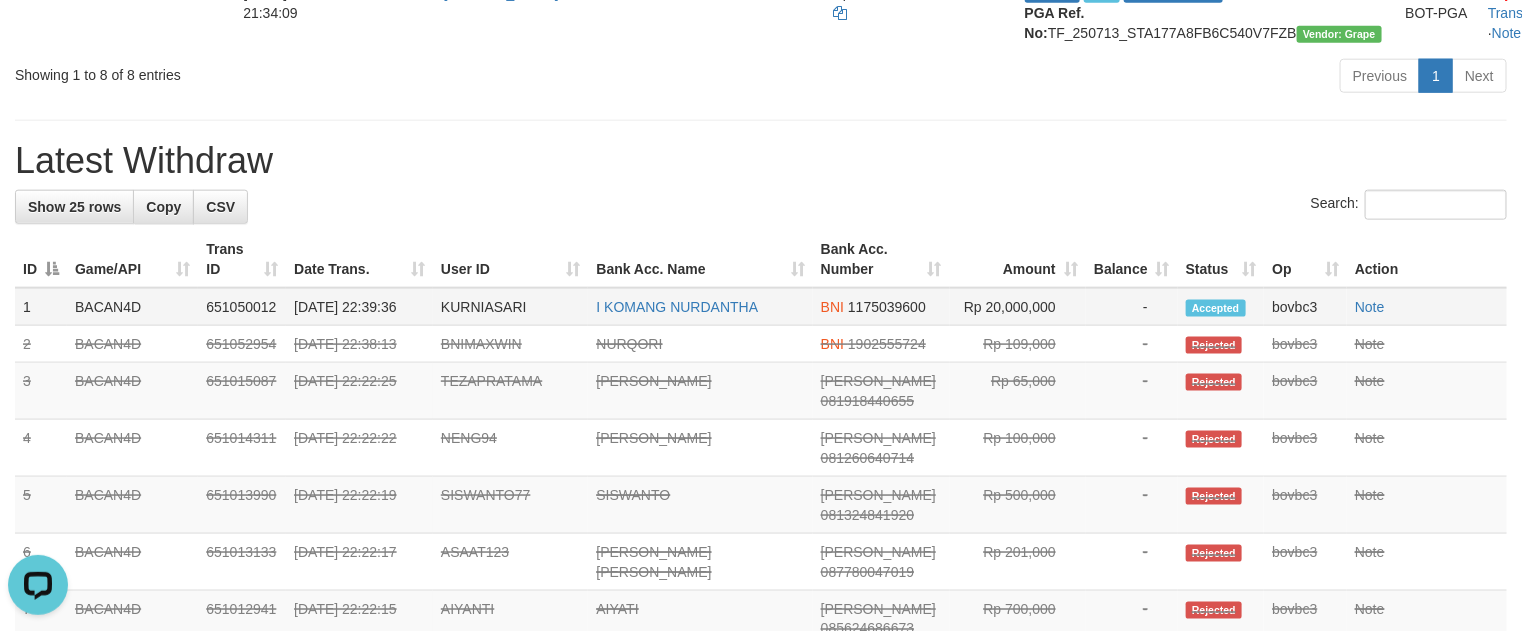 click on "KURNIASARI" at bounding box center [510, 307] 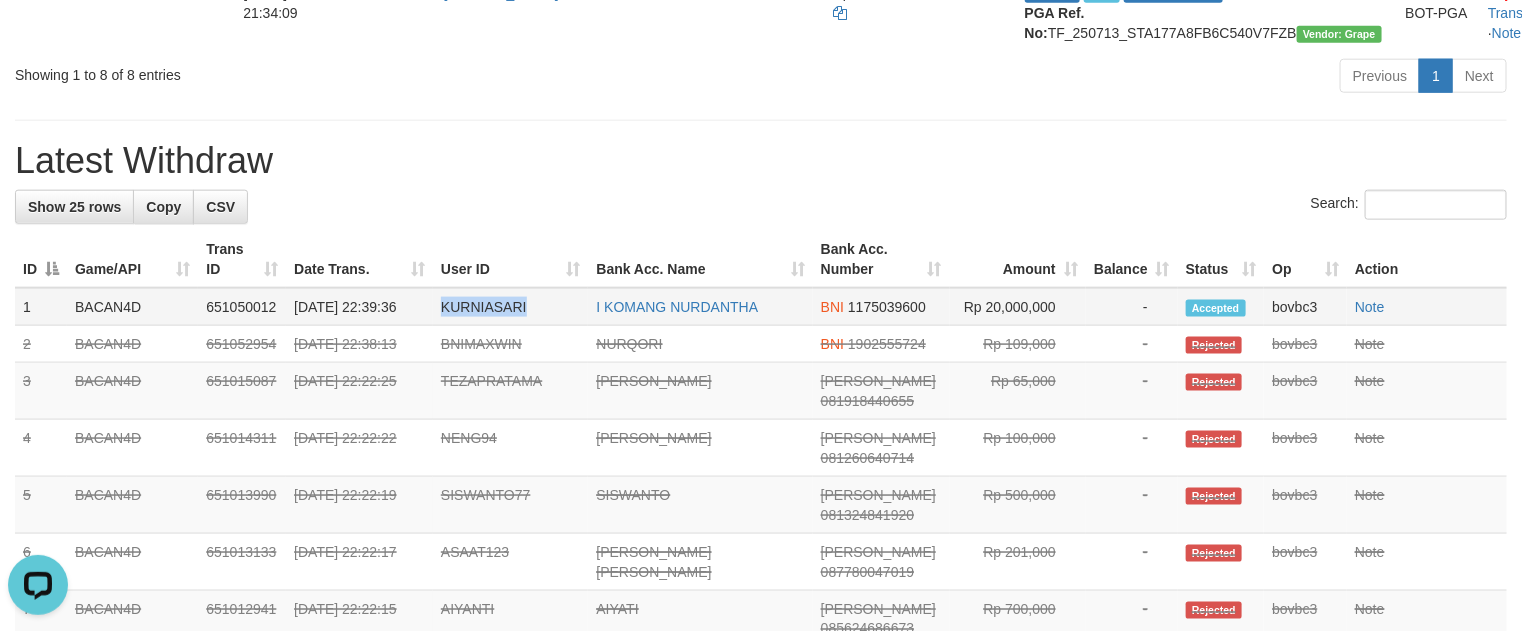 click on "KURNIASARI" at bounding box center [510, 307] 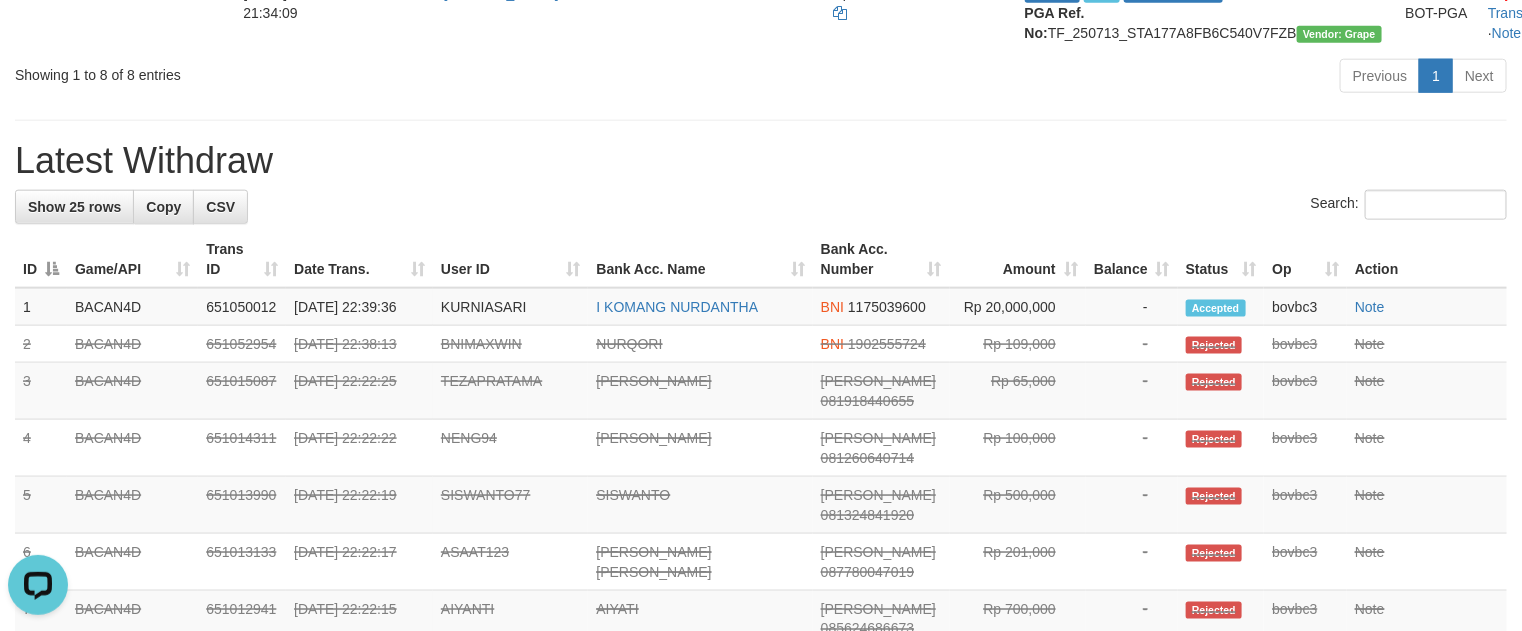 drag, startPoint x: 855, startPoint y: 268, endPoint x: 891, endPoint y: 277, distance: 37.107952 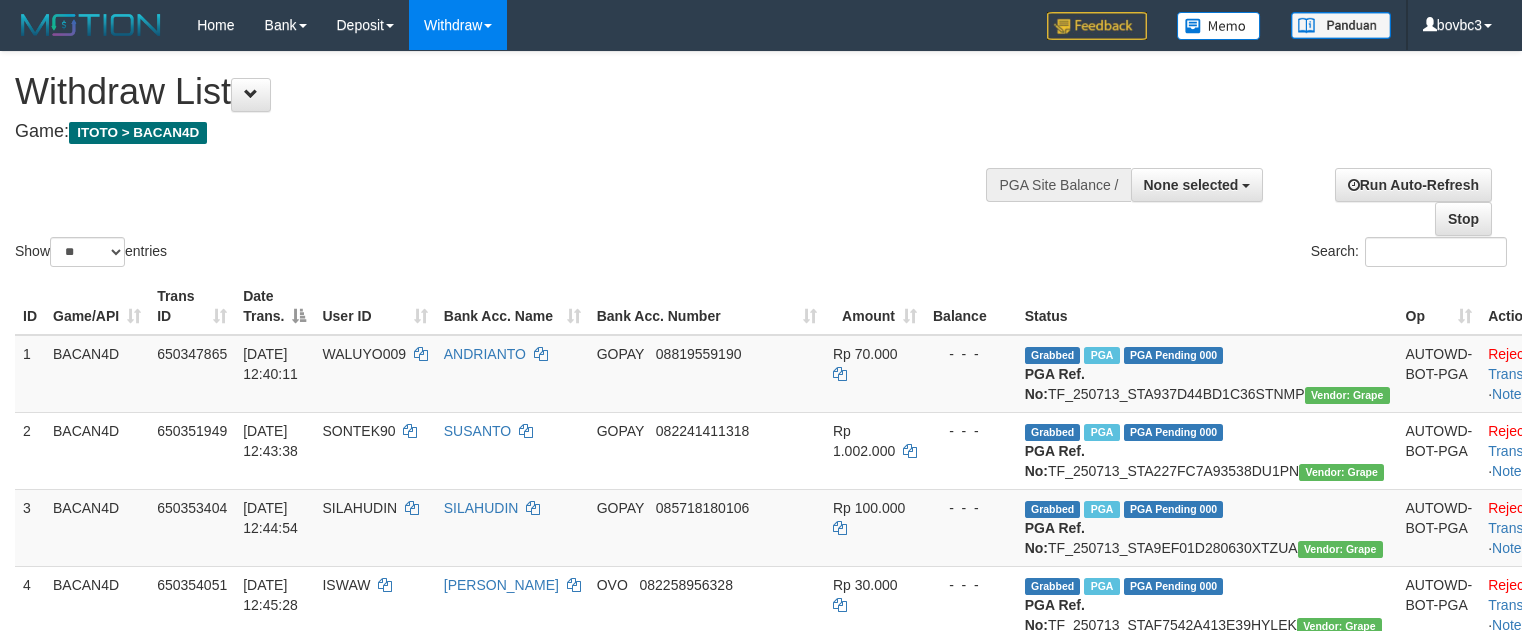 select 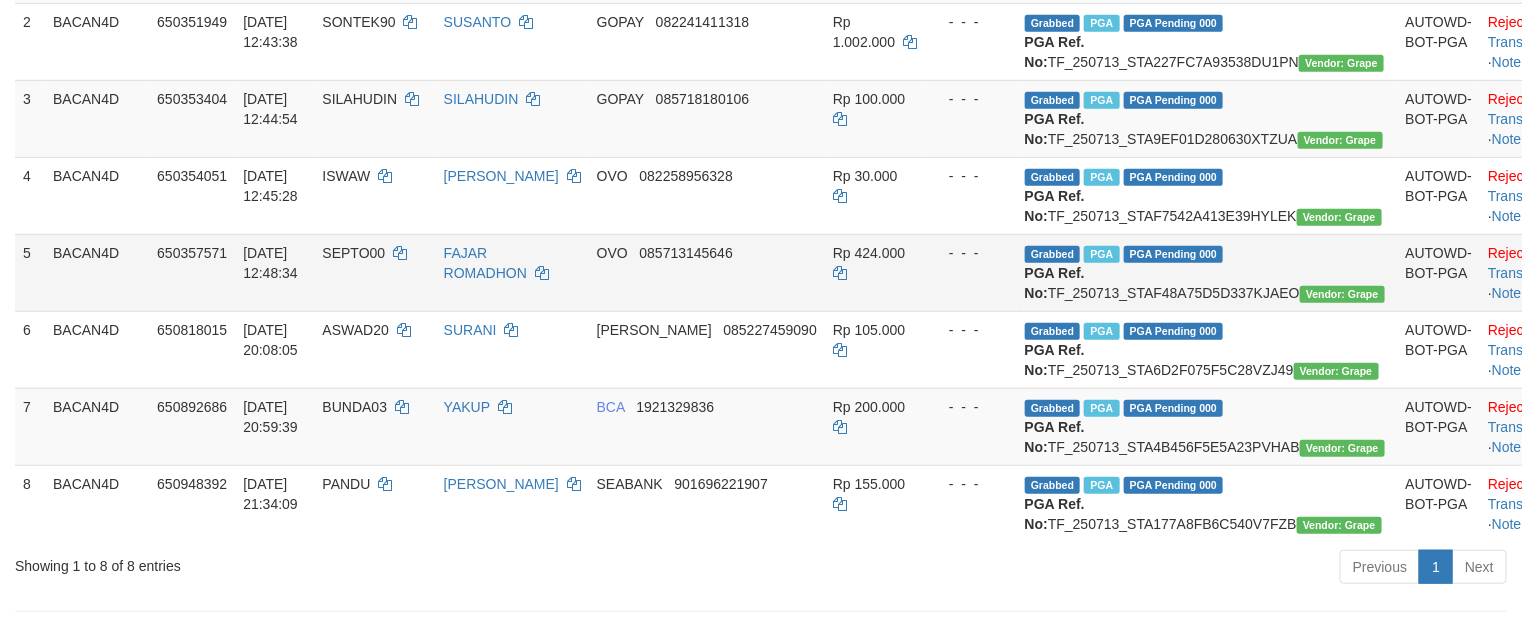 scroll, scrollTop: 355, scrollLeft: 0, axis: vertical 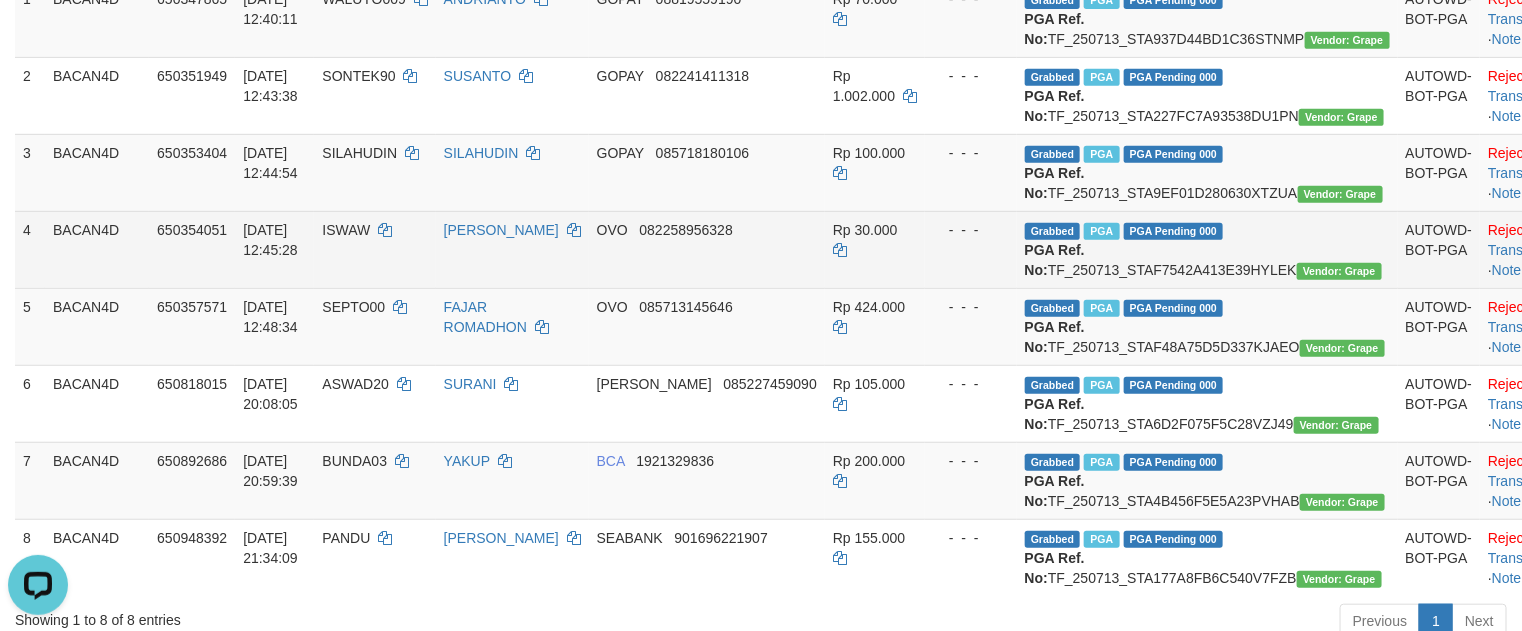 click on "-  -  -" at bounding box center (971, 249) 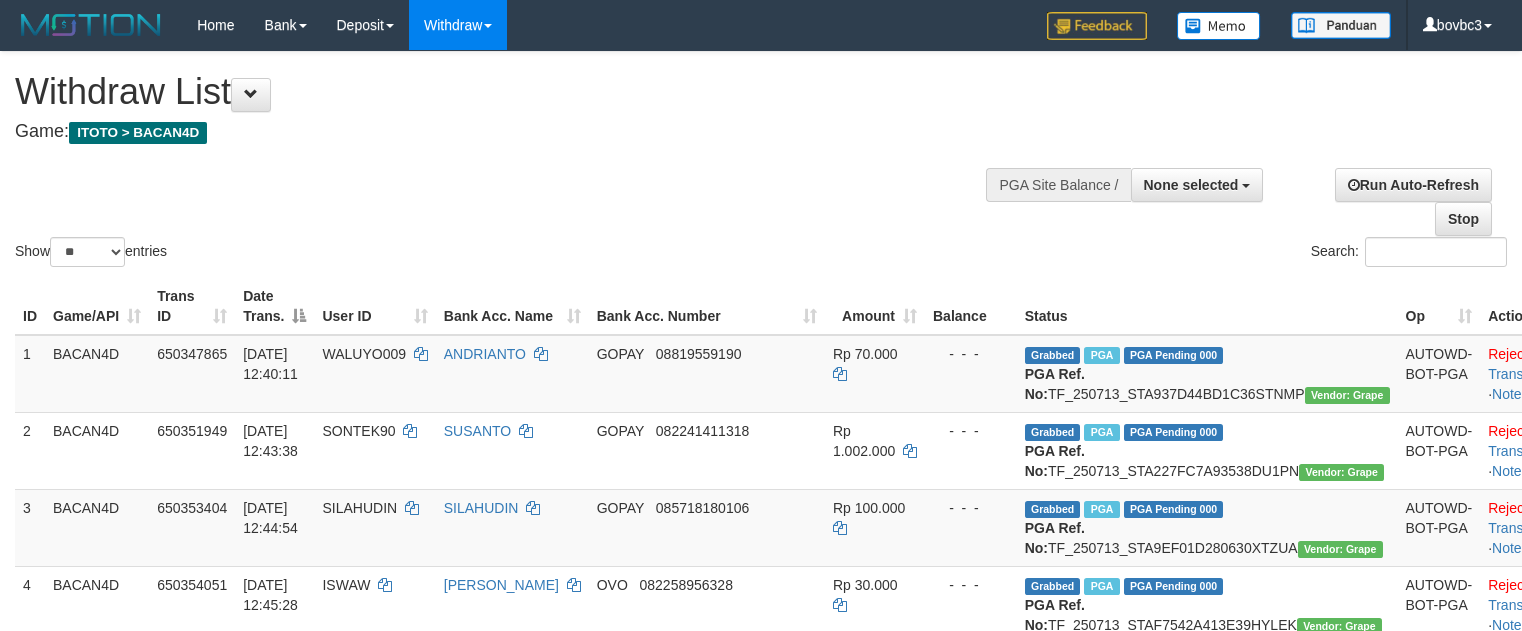 select 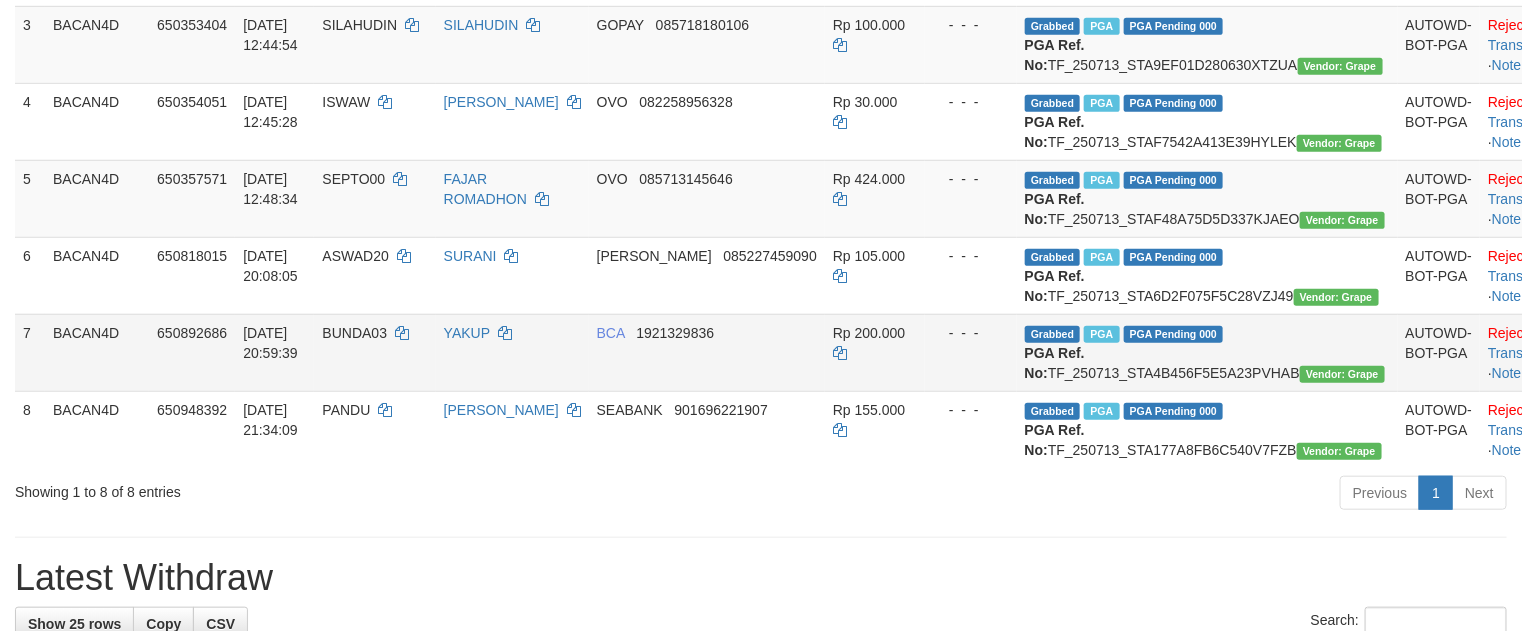 scroll, scrollTop: 655, scrollLeft: 0, axis: vertical 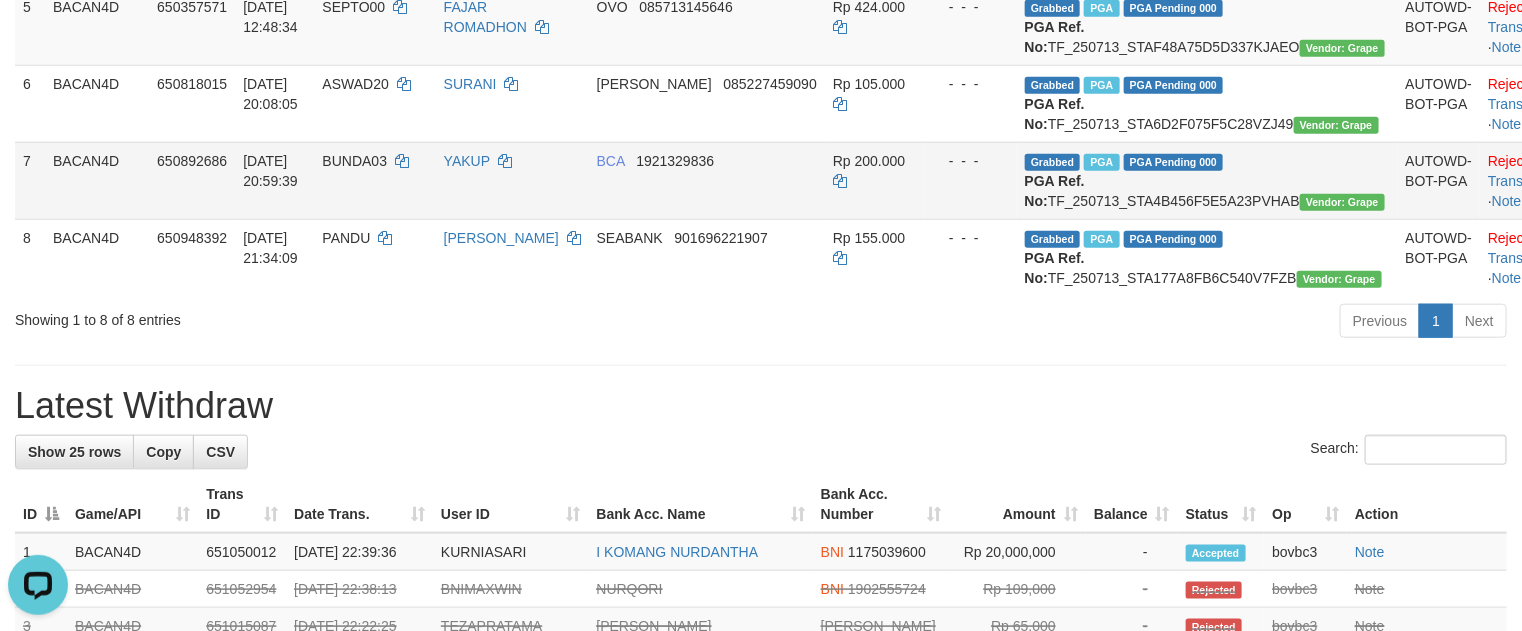 click on "Grabbed   PGA   PGA Pending 000 {"status":"000","data":{"unique_id":"1322-650892686-20250713","reference_no":"TF_250713_STA4B456F5E5A23PVHAB","amount":"200000.00","fee":"0.00","merchant_surcharge_rate":"0.00","charge_to":"MERC","payout_amount":"200000.00","disbursement_status":0,"disbursement_description":"ON PROCESS","created_at":"[DATE] 21:06:23","executed_at":"[DATE] 21:06:23","bank":{"code":"014","name":"BANK CENTRAL ASIA","account_number":"1921329836","account_name":"YAKUP"},"note":"bovbc3","merchant_balance":{"balance_effective":300000001,"balance_pending":779745576,"balance_disbursement":123883682,"balance_collection":2375903972}}} PGA Ref. No:  TF_250713_STA4B456F5E5A23PVHAB  Vendor: Grape" at bounding box center [1207, 180] 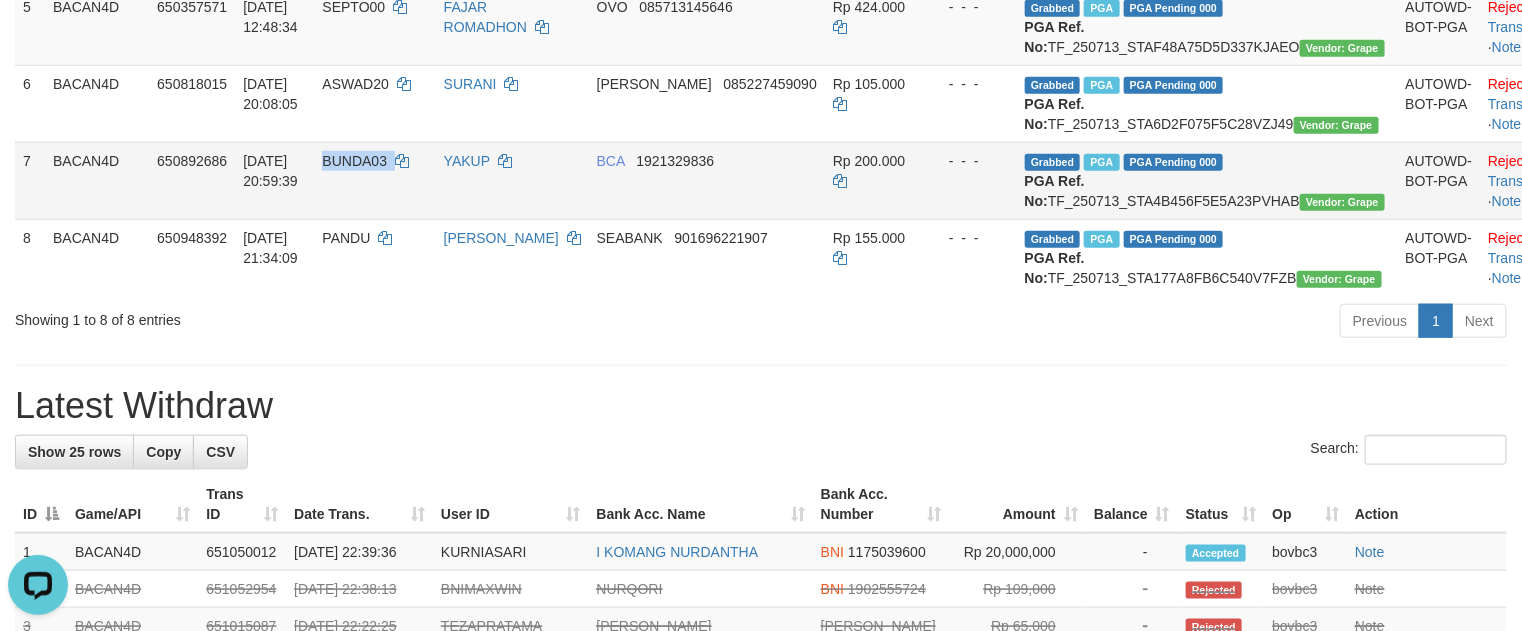 click on "BUNDA03" at bounding box center (354, 161) 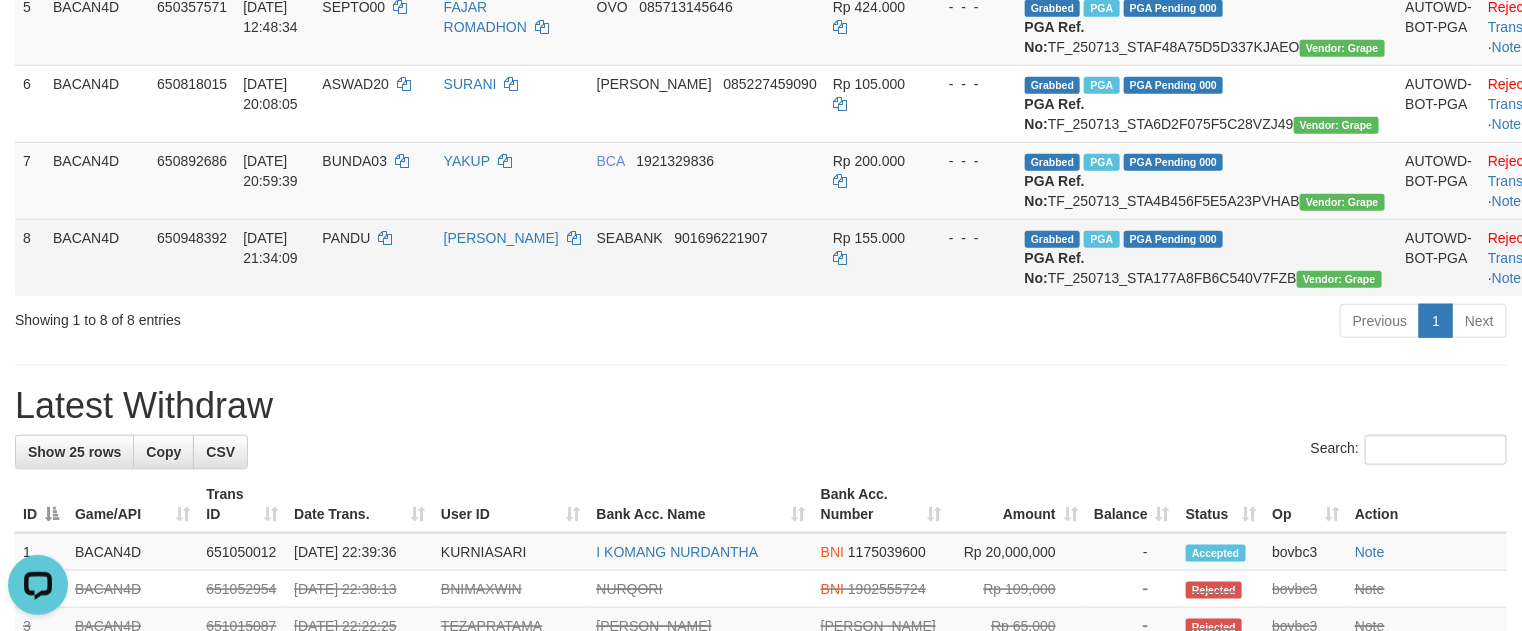 click on "Grabbed   PGA   PGA Pending 000 {"status":"000","data":{"unique_id":"1322-650948392-20250713","reference_no":"TF_250713_STA177A8FB6C540V7FZB","amount":"155000.00","fee":"0.00","merchant_surcharge_rate":"0.00","charge_to":"MERC","payout_amount":"155000.00","disbursement_status":0,"disbursement_description":"ON PROCESS","created_at":"[DATE] 21:36:40","executed_at":"[DATE] 21:36:40","bank":{"code":"535","name":"BANK SEABANK INDONESIA","account_number":"901696221907","account_name":"TIARA DESTIANI"},"note":"bovbc3","merchant_balance":{"balance_effective":300000001,"balance_pending":788443070,"balance_disbursement":109586682,"balance_collection":2375903972}}} PGA Ref. No:  TF_250713_STA177A8FB6C540V7FZB  Vendor: Grape" at bounding box center [1207, 257] 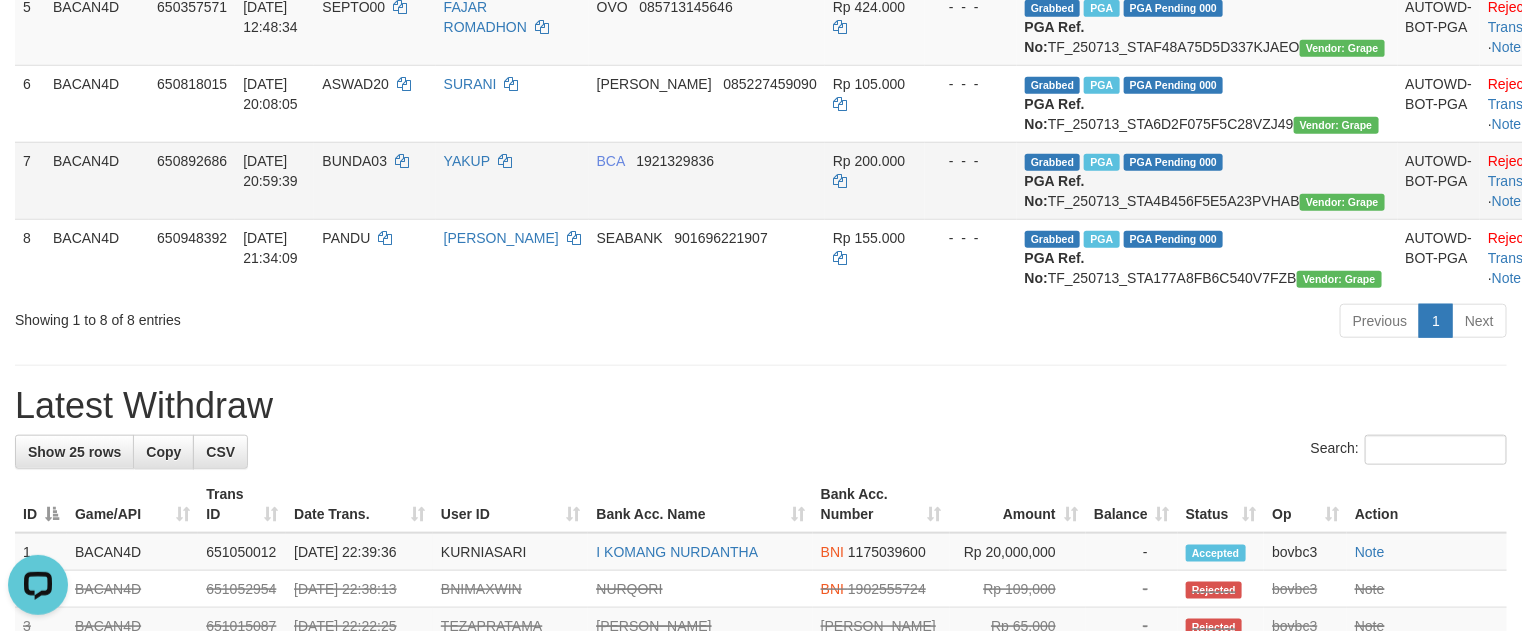 click on "Grabbed   PGA   PGA Pending 000 {"status":"000","data":{"unique_id":"1322-650892686-20250713","reference_no":"TF_250713_STA4B456F5E5A23PVHAB","amount":"200000.00","fee":"0.00","merchant_surcharge_rate":"0.00","charge_to":"MERC","payout_amount":"200000.00","disbursement_status":0,"disbursement_description":"ON PROCESS","created_at":"[DATE] 21:06:23","executed_at":"[DATE] 21:06:23","bank":{"code":"014","name":"BANK CENTRAL ASIA","account_number":"1921329836","account_name":"YAKUP"},"note":"bovbc3","merchant_balance":{"balance_effective":300000001,"balance_pending":779745576,"balance_disbursement":123883682,"balance_collection":2375903972}}} PGA Ref. No:  TF_250713_STA4B456F5E5A23PVHAB  Vendor: Grape" at bounding box center (1207, 180) 